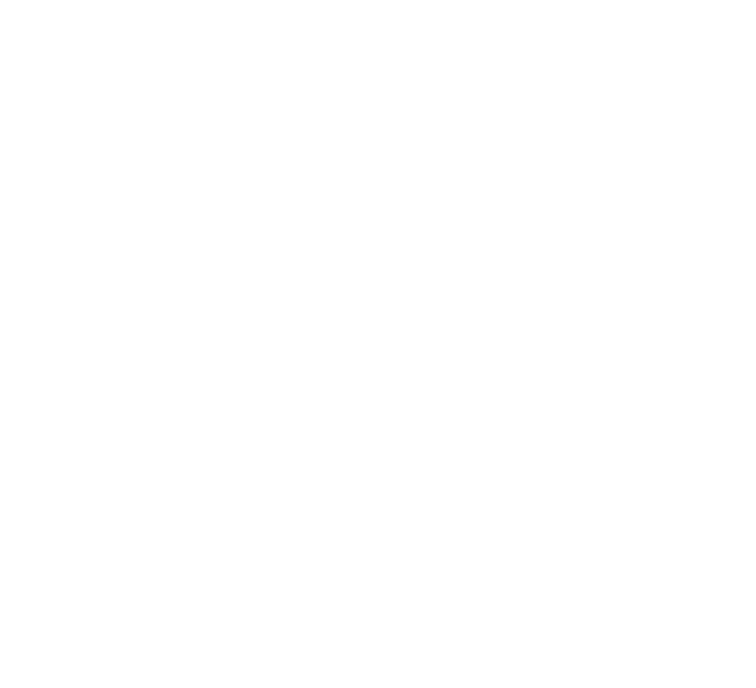 scroll, scrollTop: 0, scrollLeft: 0, axis: both 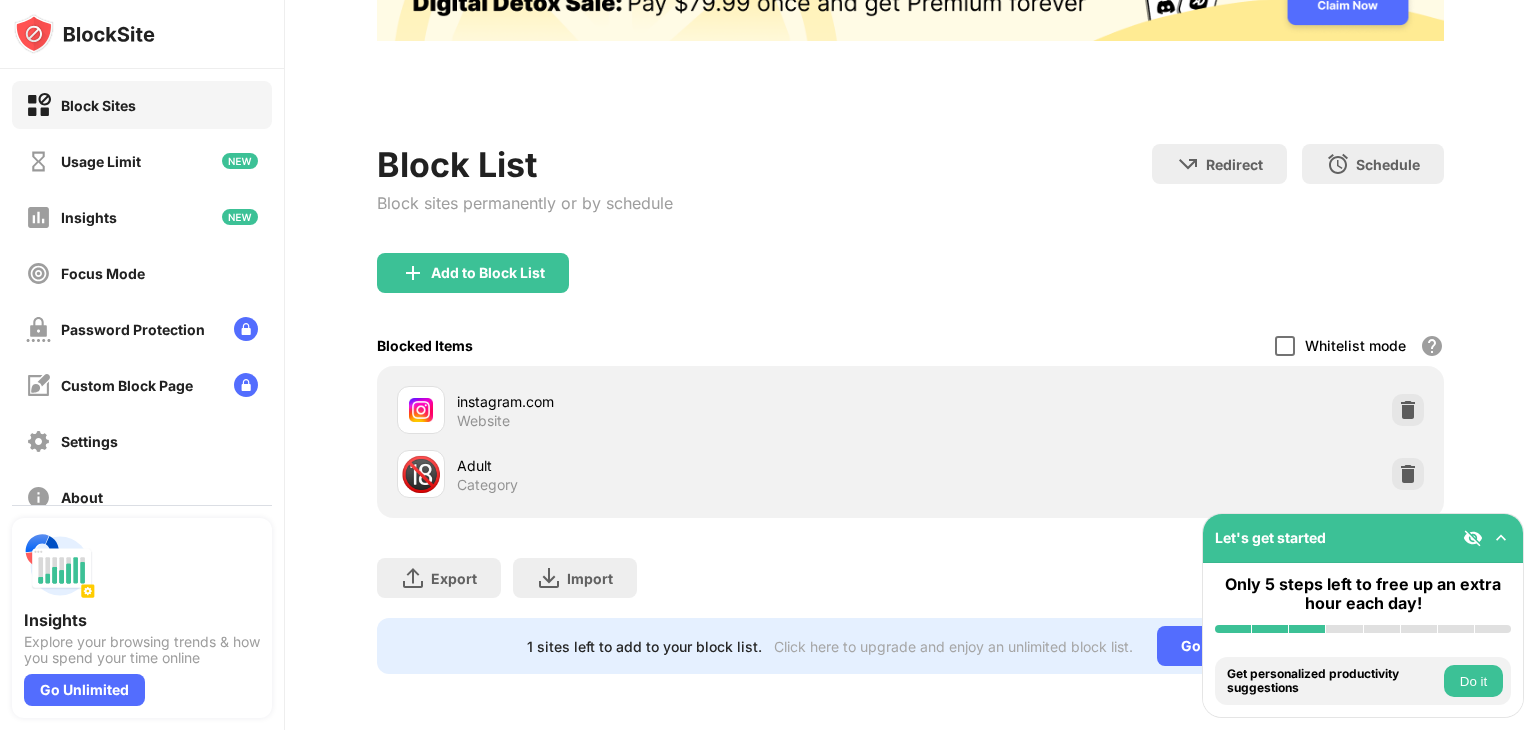 click at bounding box center [1285, 346] 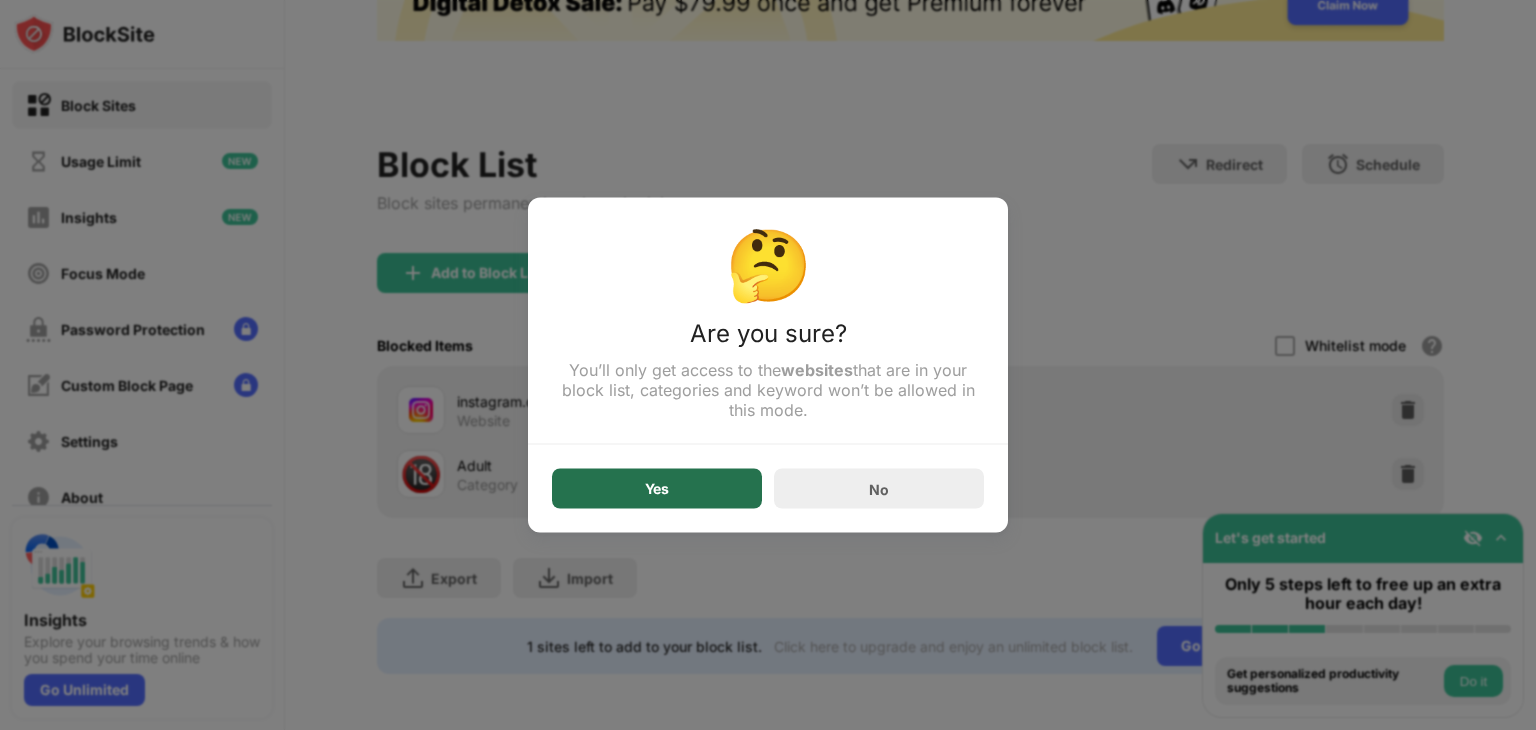 click on "Yes" at bounding box center (657, 489) 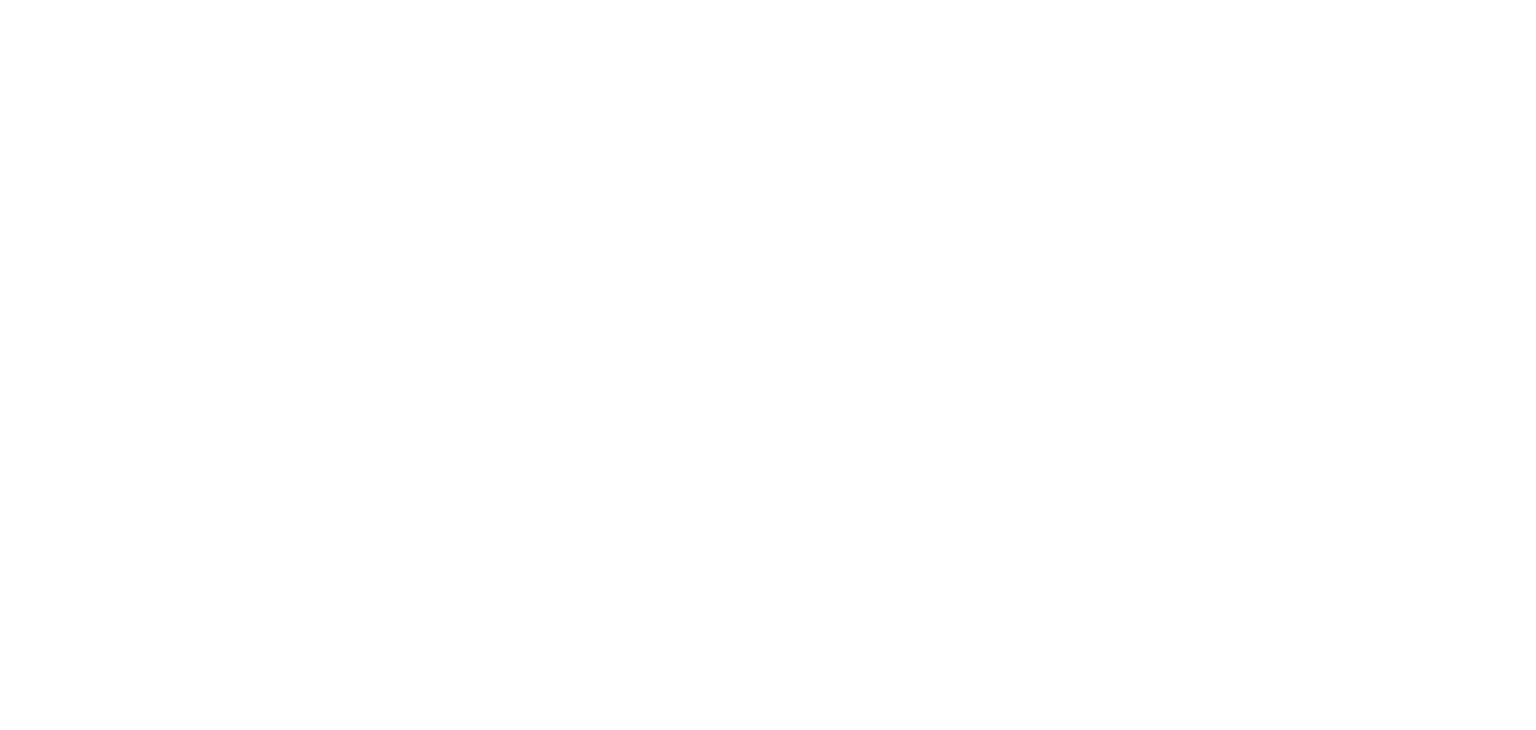 scroll, scrollTop: 0, scrollLeft: 0, axis: both 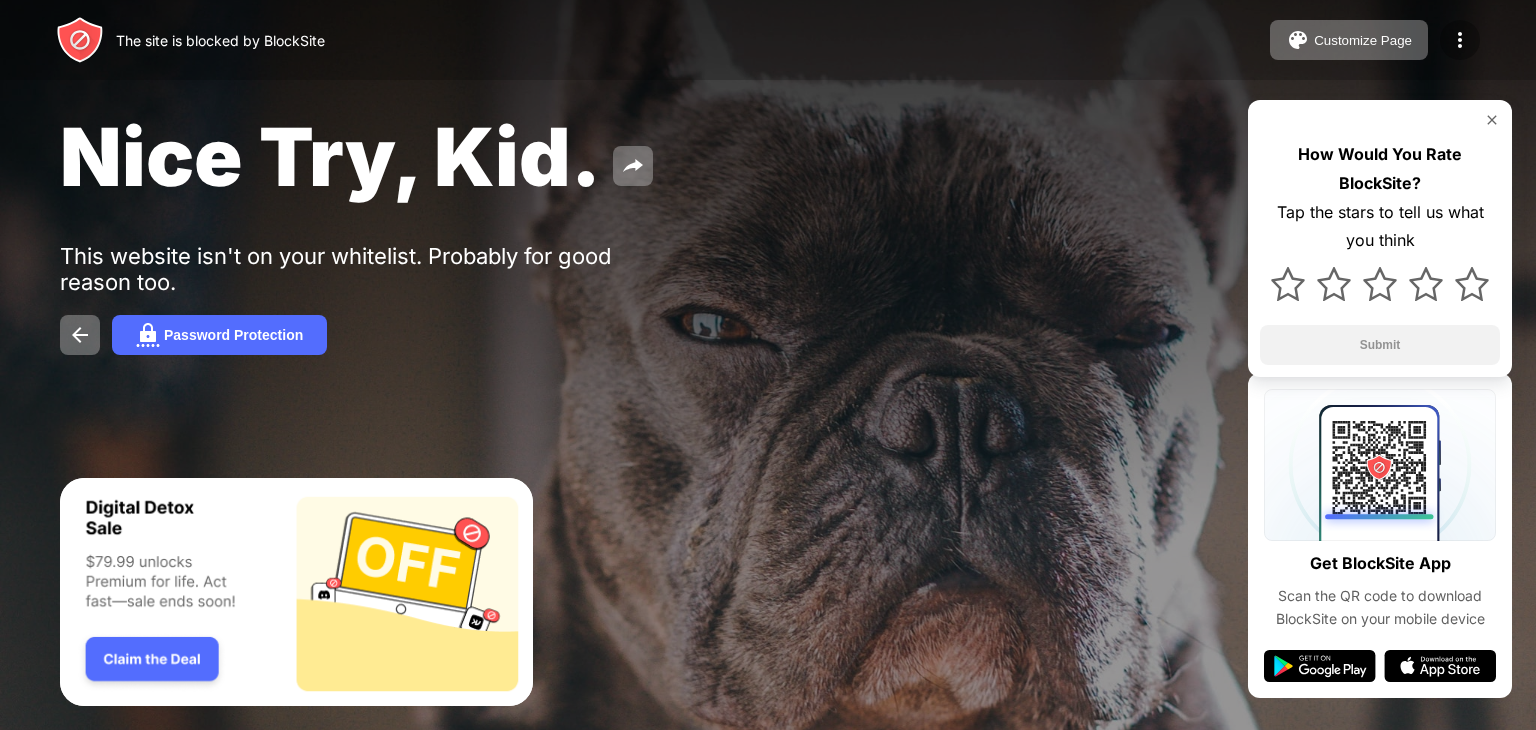 click at bounding box center (1460, 40) 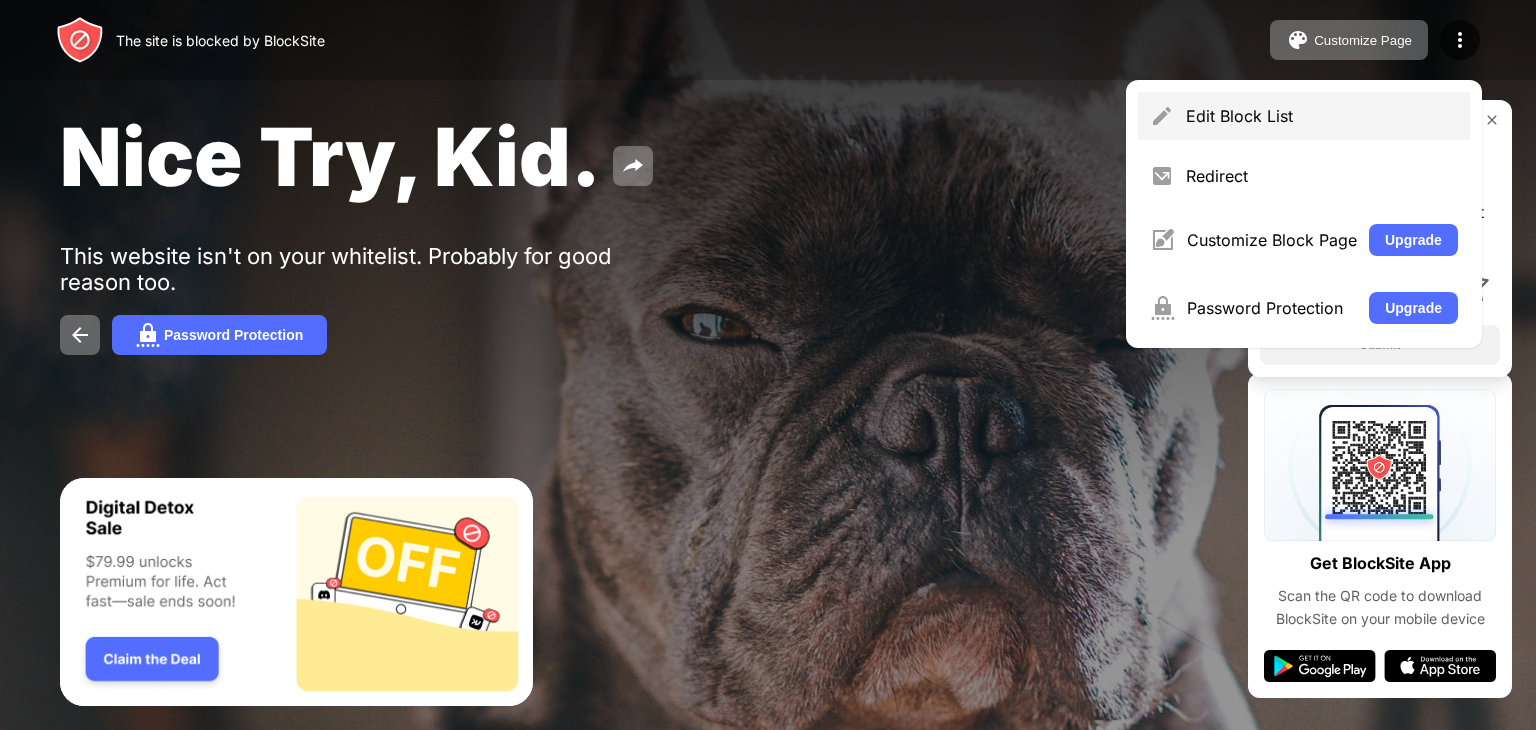 click on "Edit Block List" at bounding box center [1322, 116] 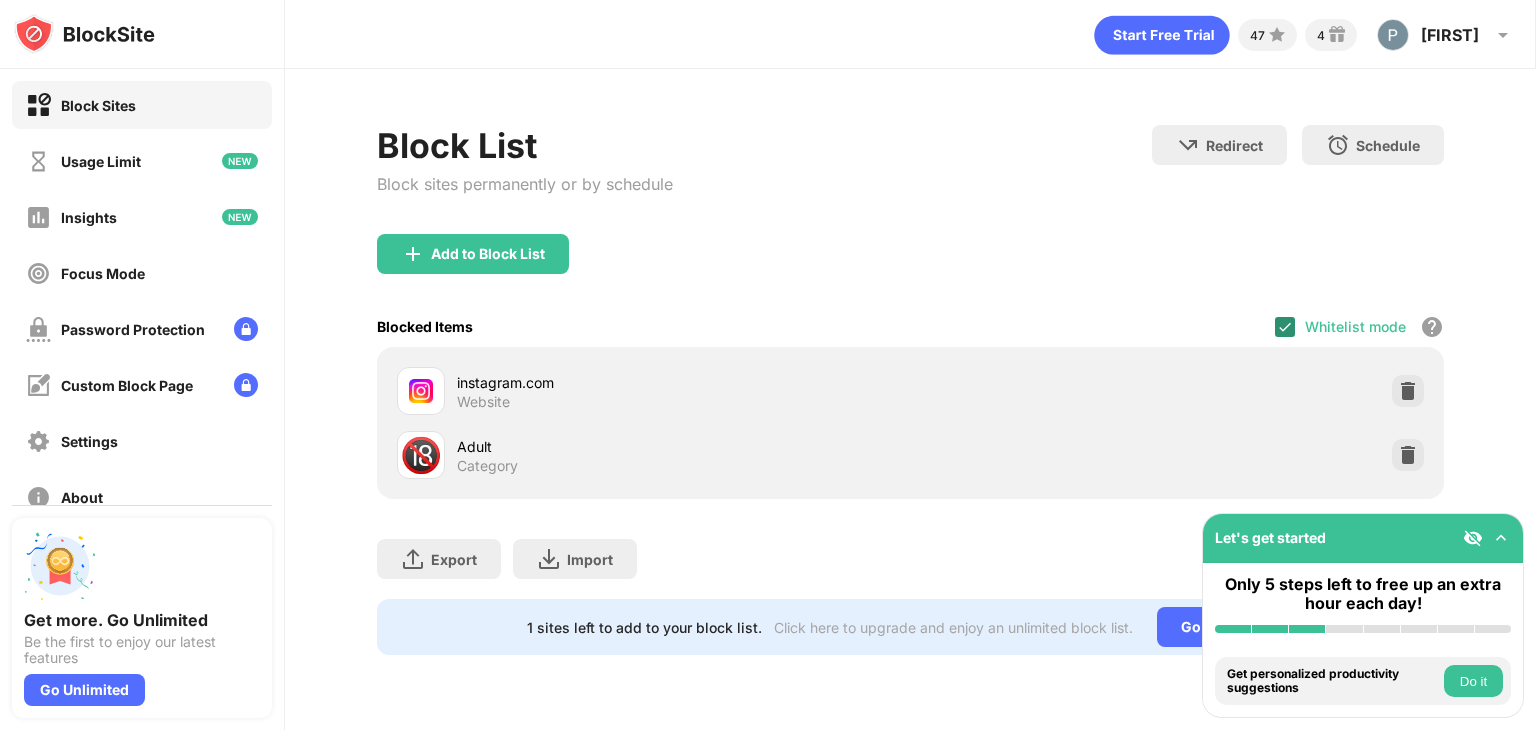 click at bounding box center [1285, 327] 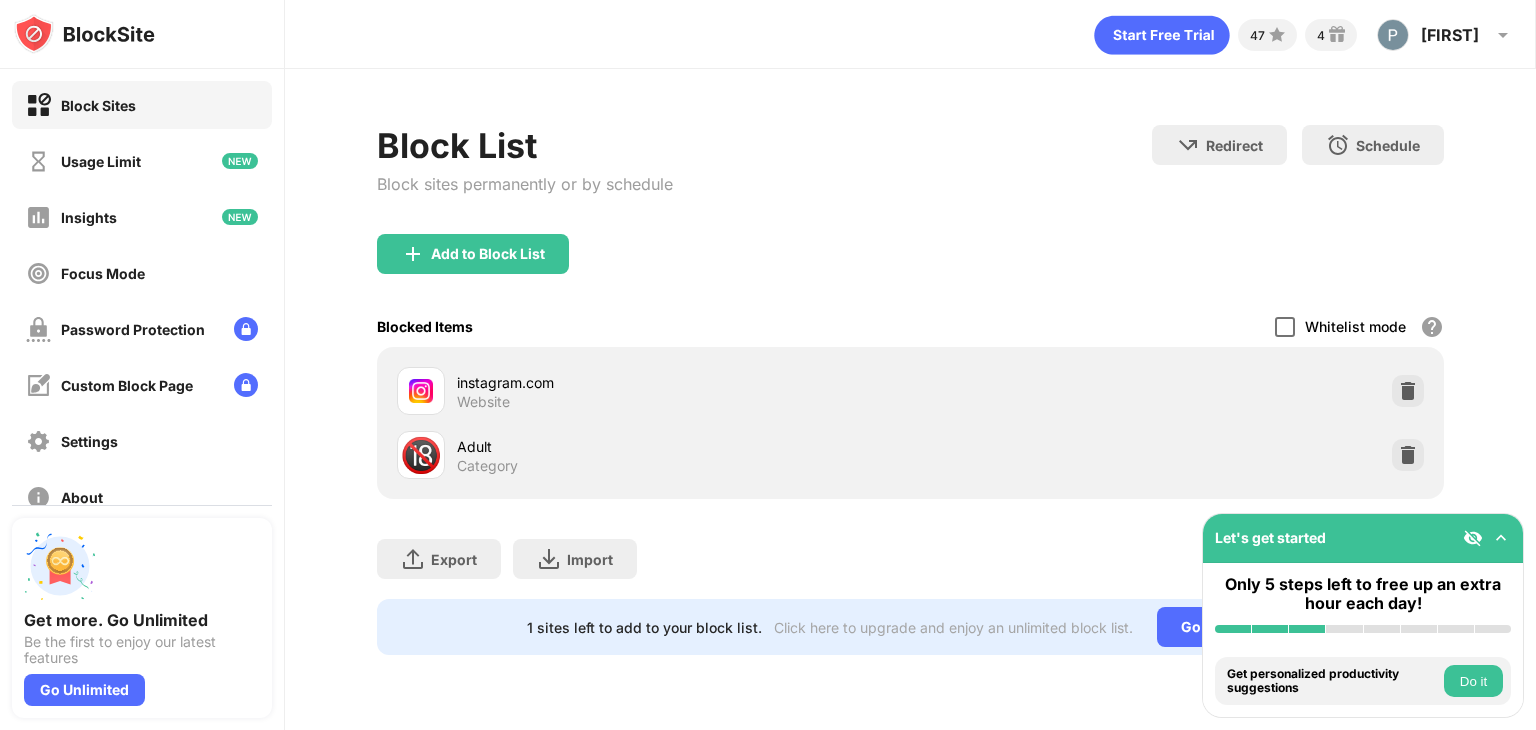 click on "instagram.com Website" at bounding box center [910, 391] 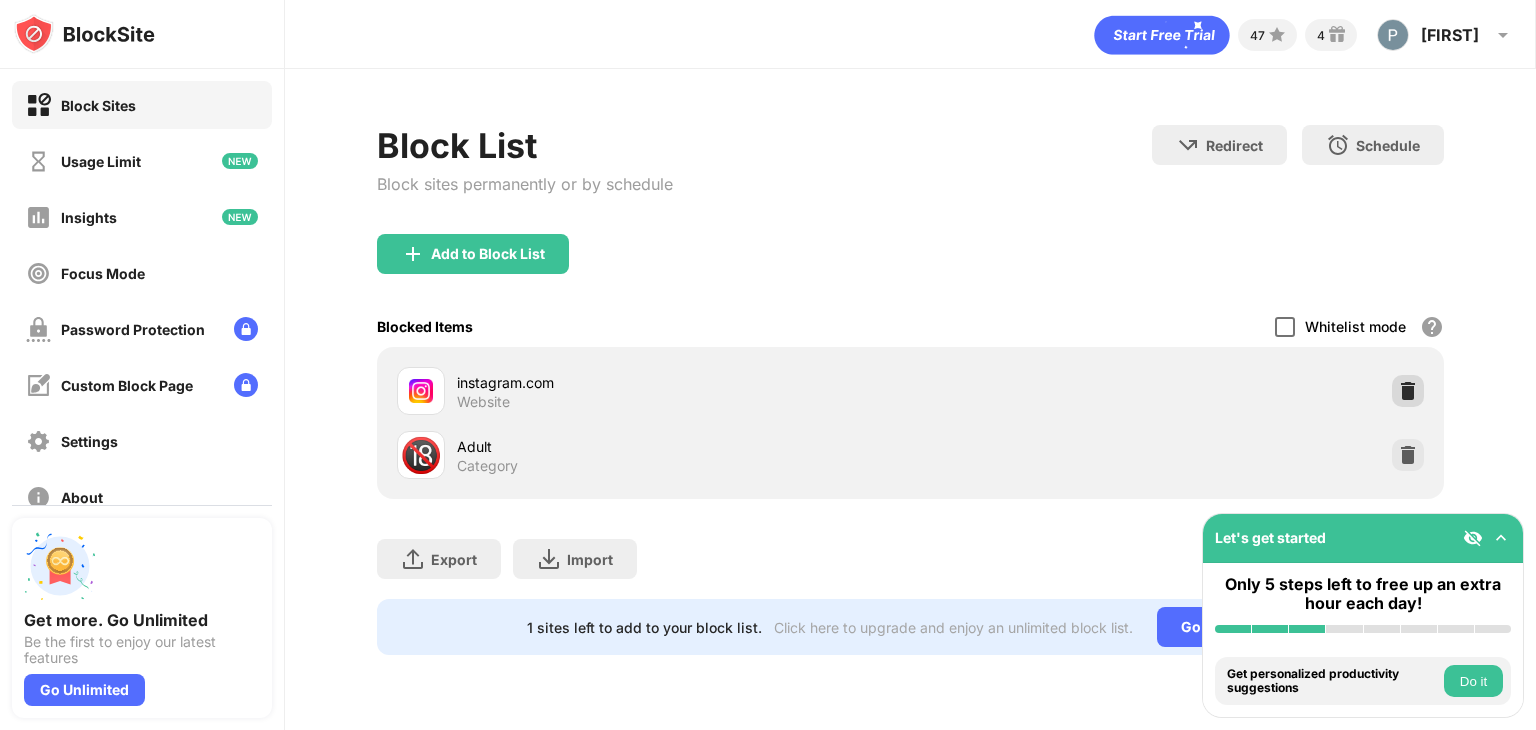 click at bounding box center [1408, 391] 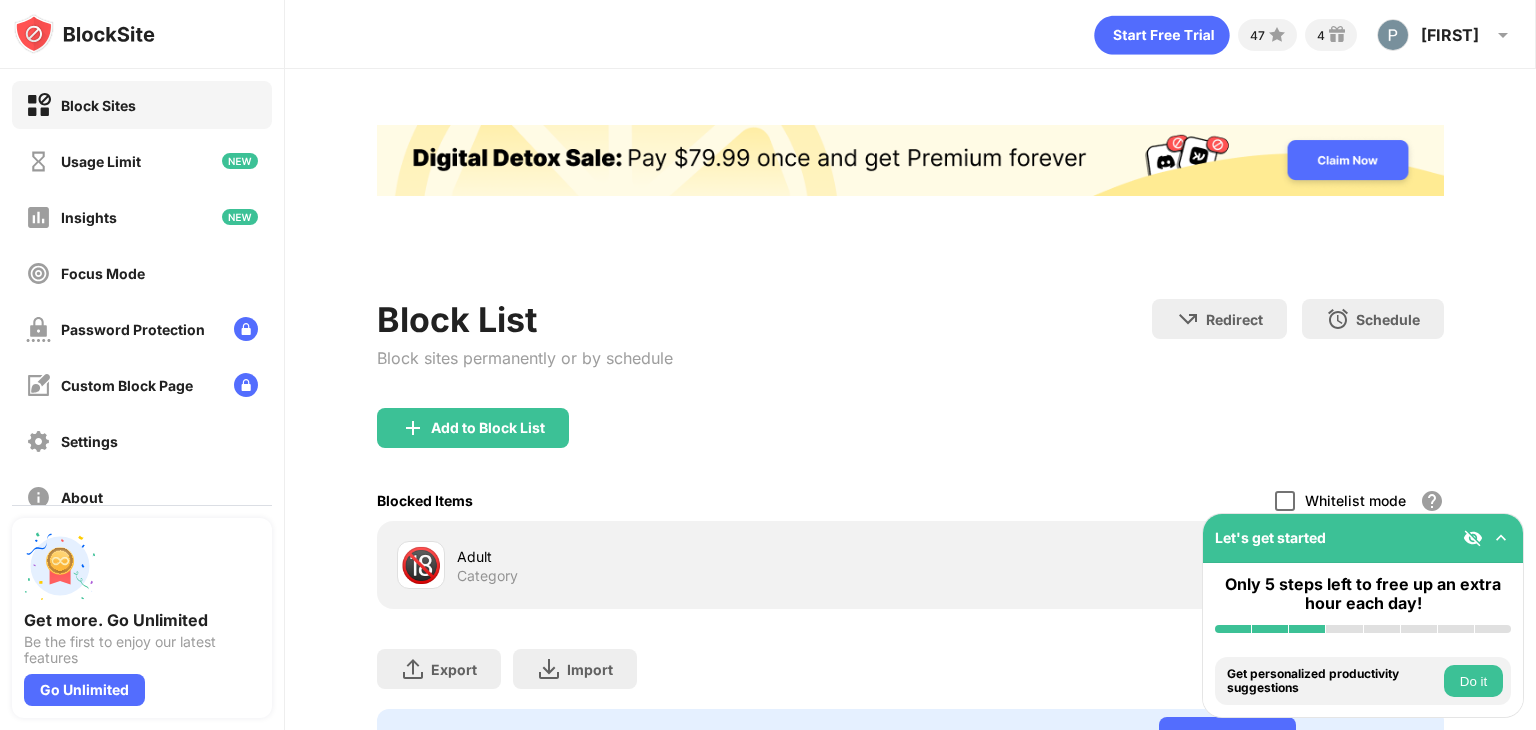 scroll, scrollTop: 0, scrollLeft: 0, axis: both 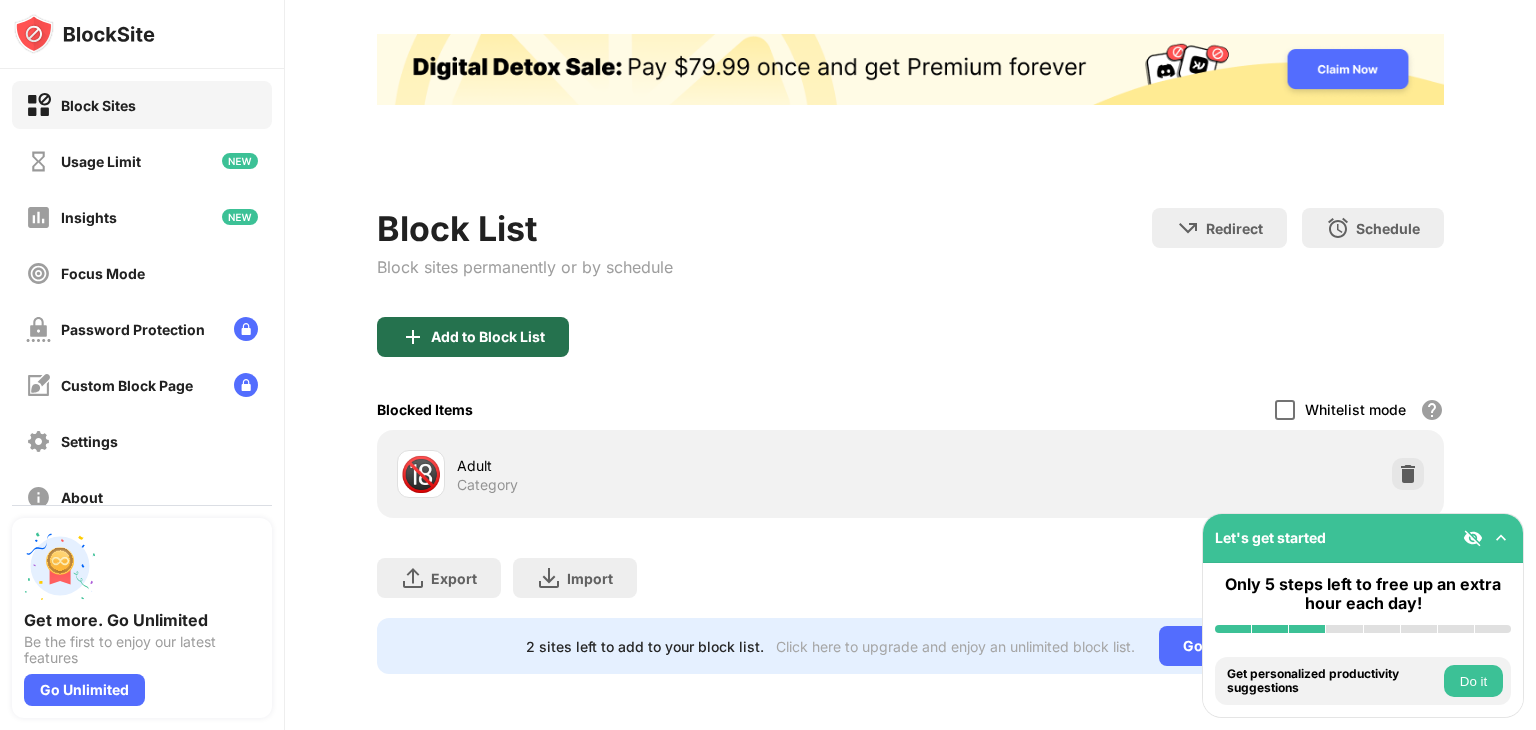 click on "Add to Block List" at bounding box center (473, 337) 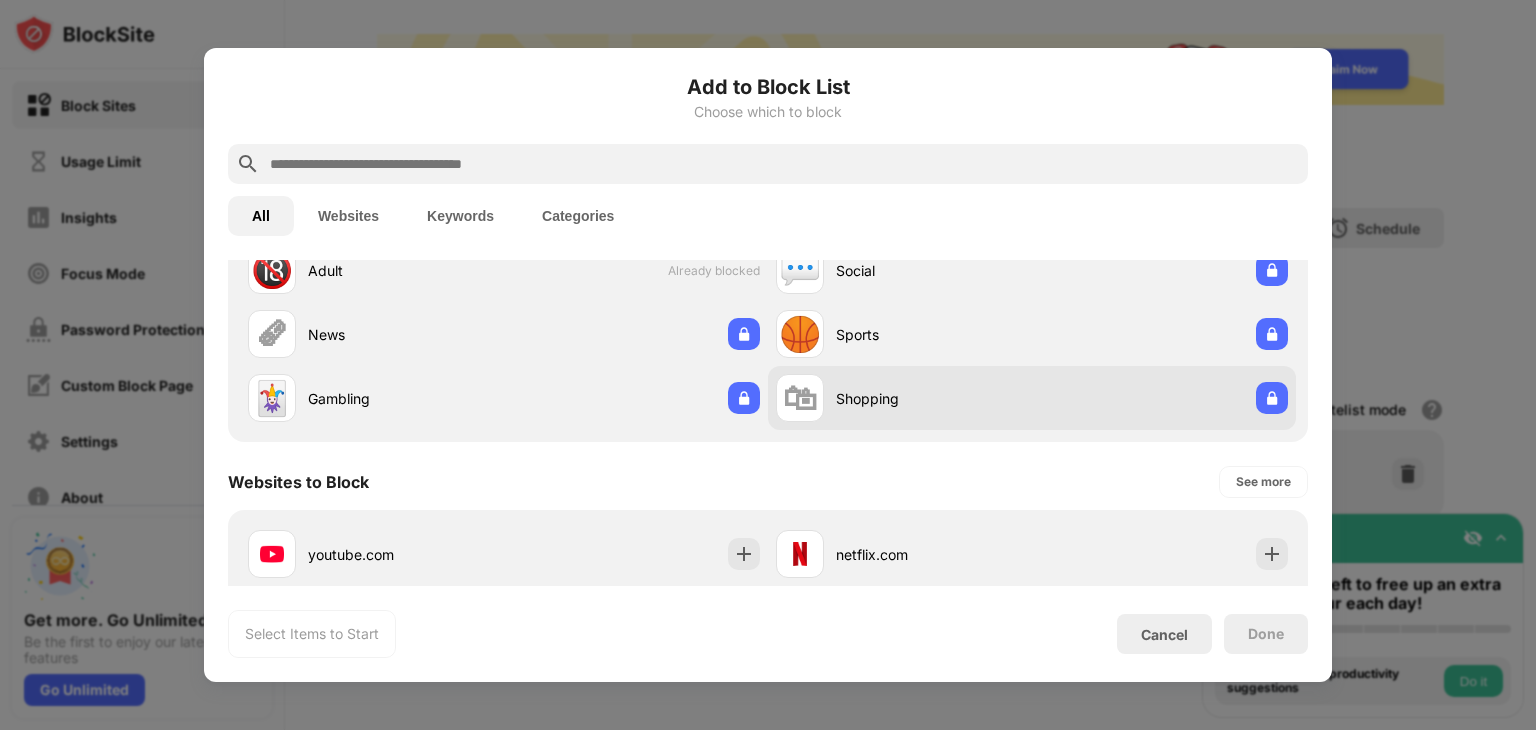 scroll, scrollTop: 410, scrollLeft: 0, axis: vertical 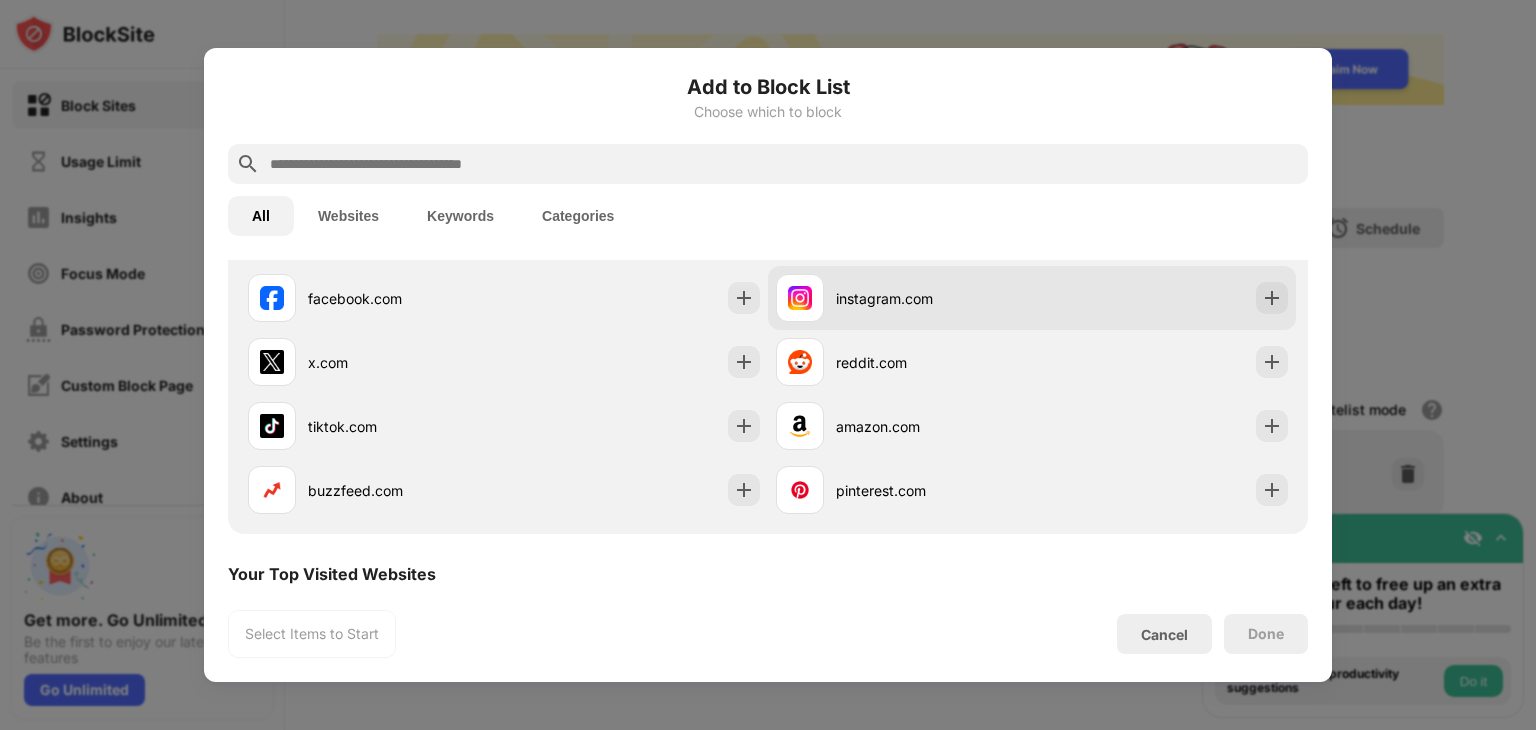 click on "instagram.com" at bounding box center (1032, 298) 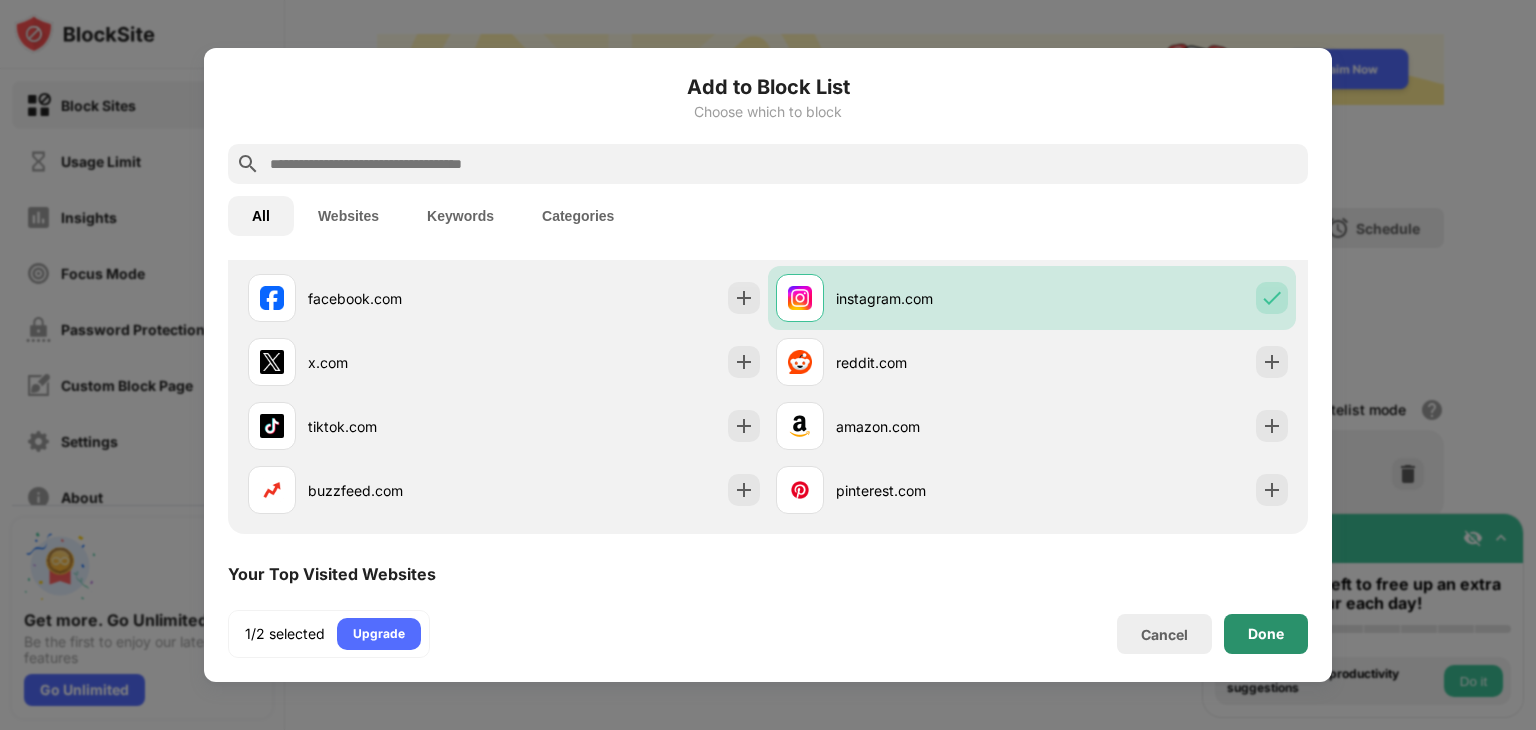 scroll, scrollTop: 0, scrollLeft: 0, axis: both 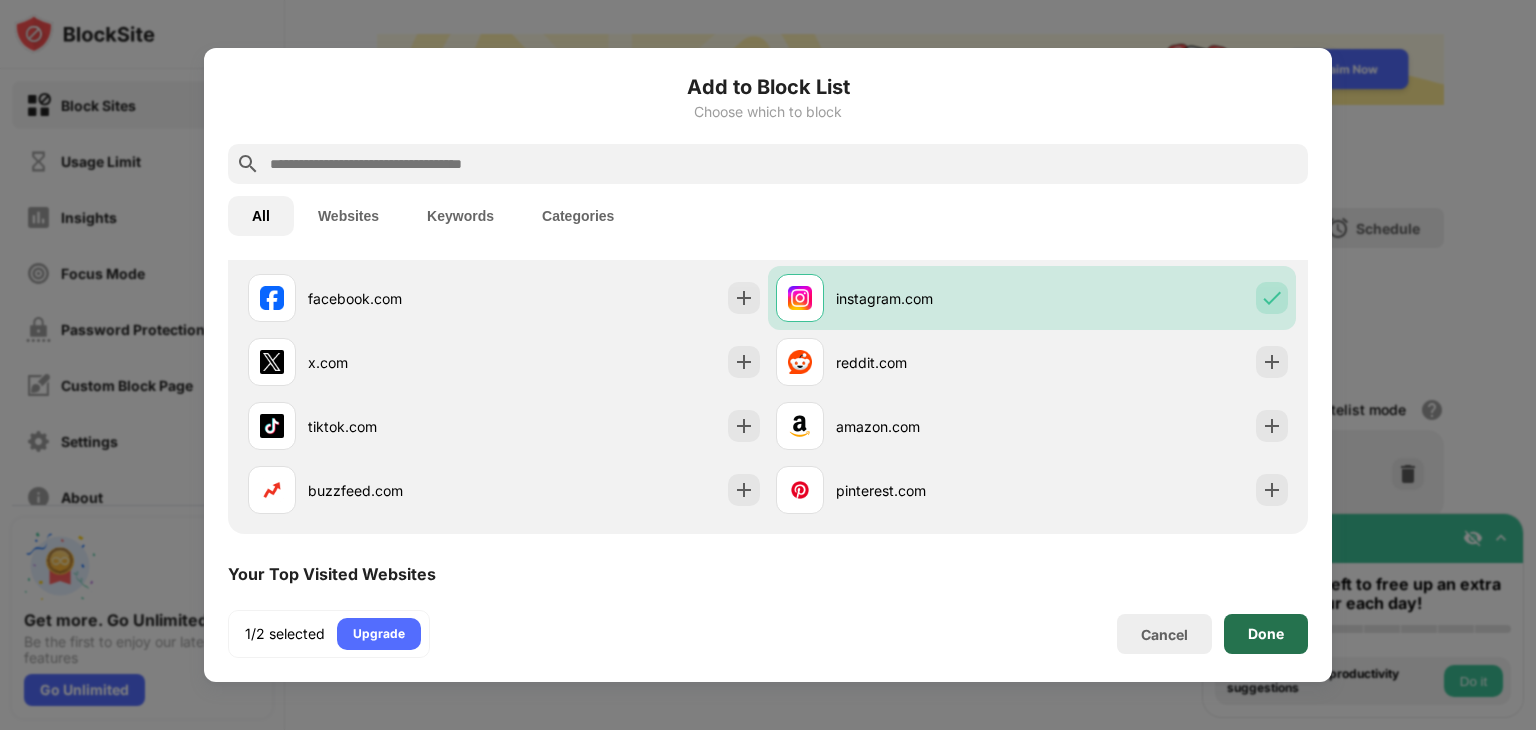 click on "Done" at bounding box center [1266, 634] 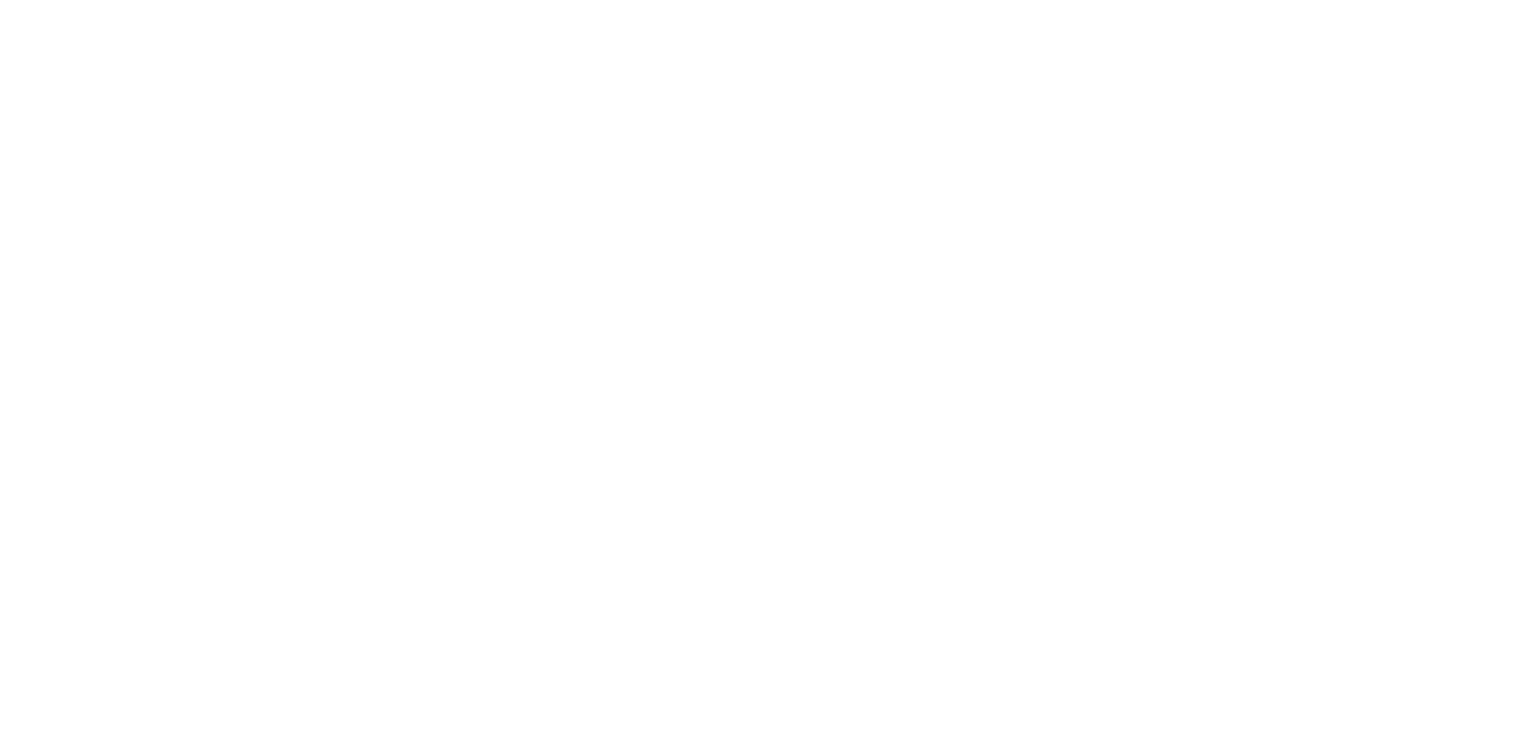 scroll, scrollTop: 0, scrollLeft: 0, axis: both 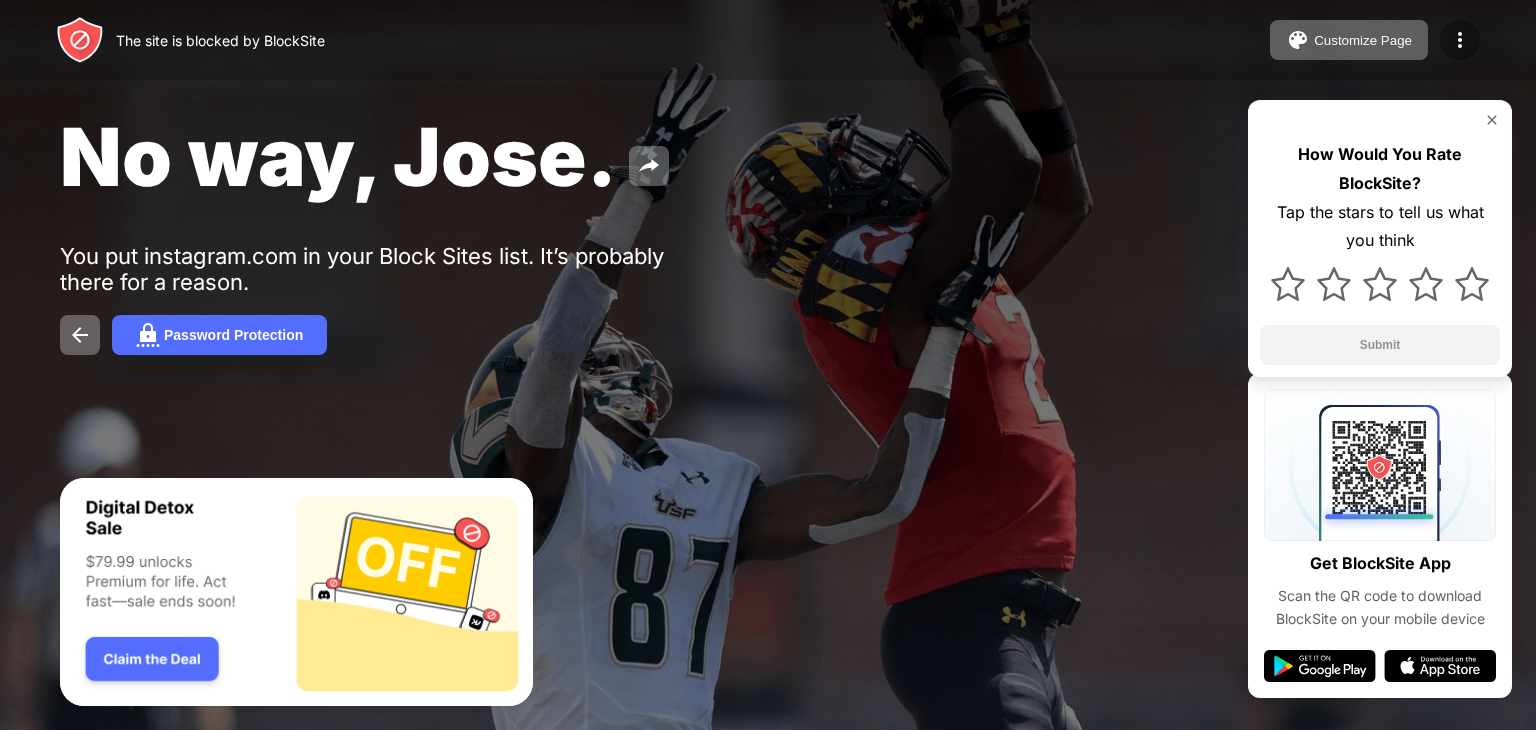 click at bounding box center [1460, 40] 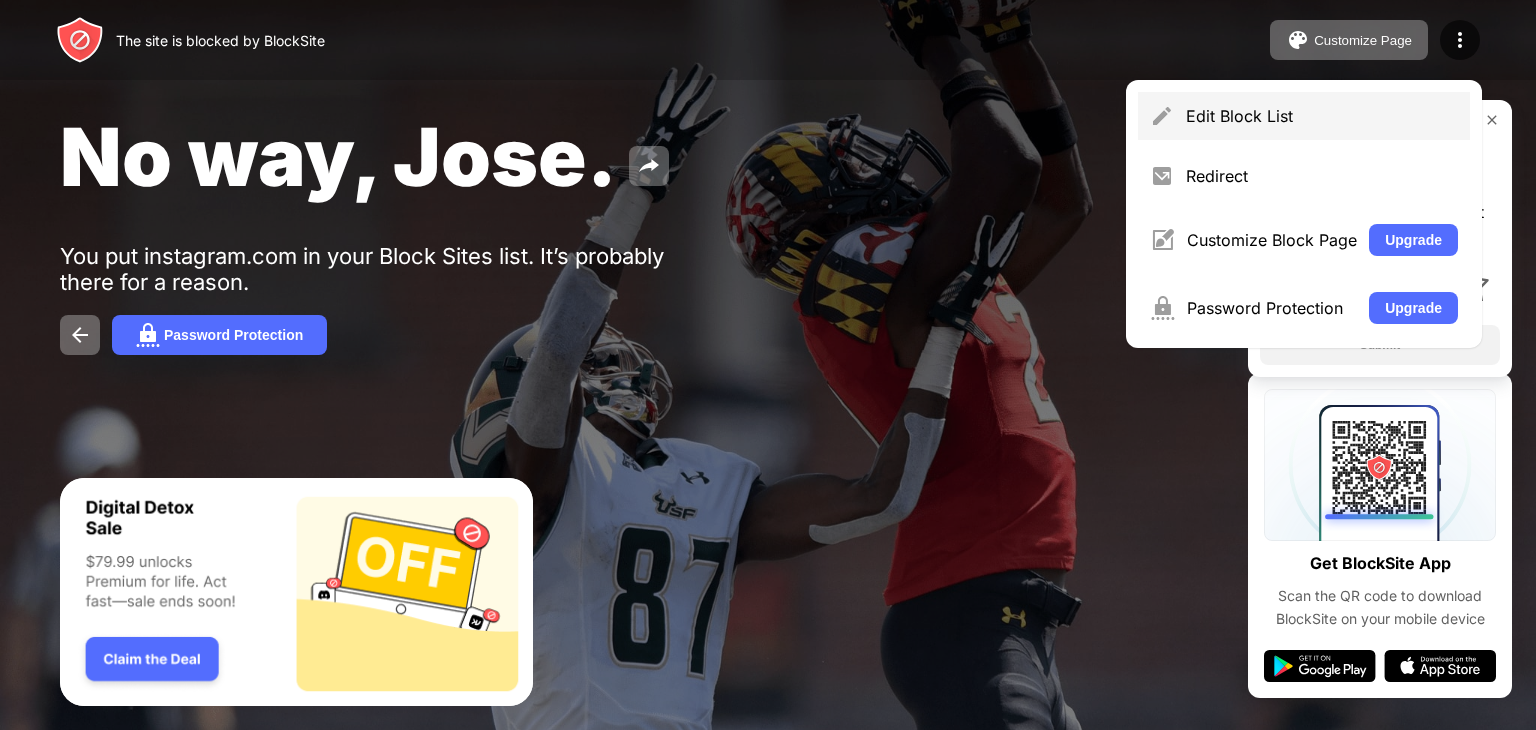 click on "Edit Block List" at bounding box center (1322, 116) 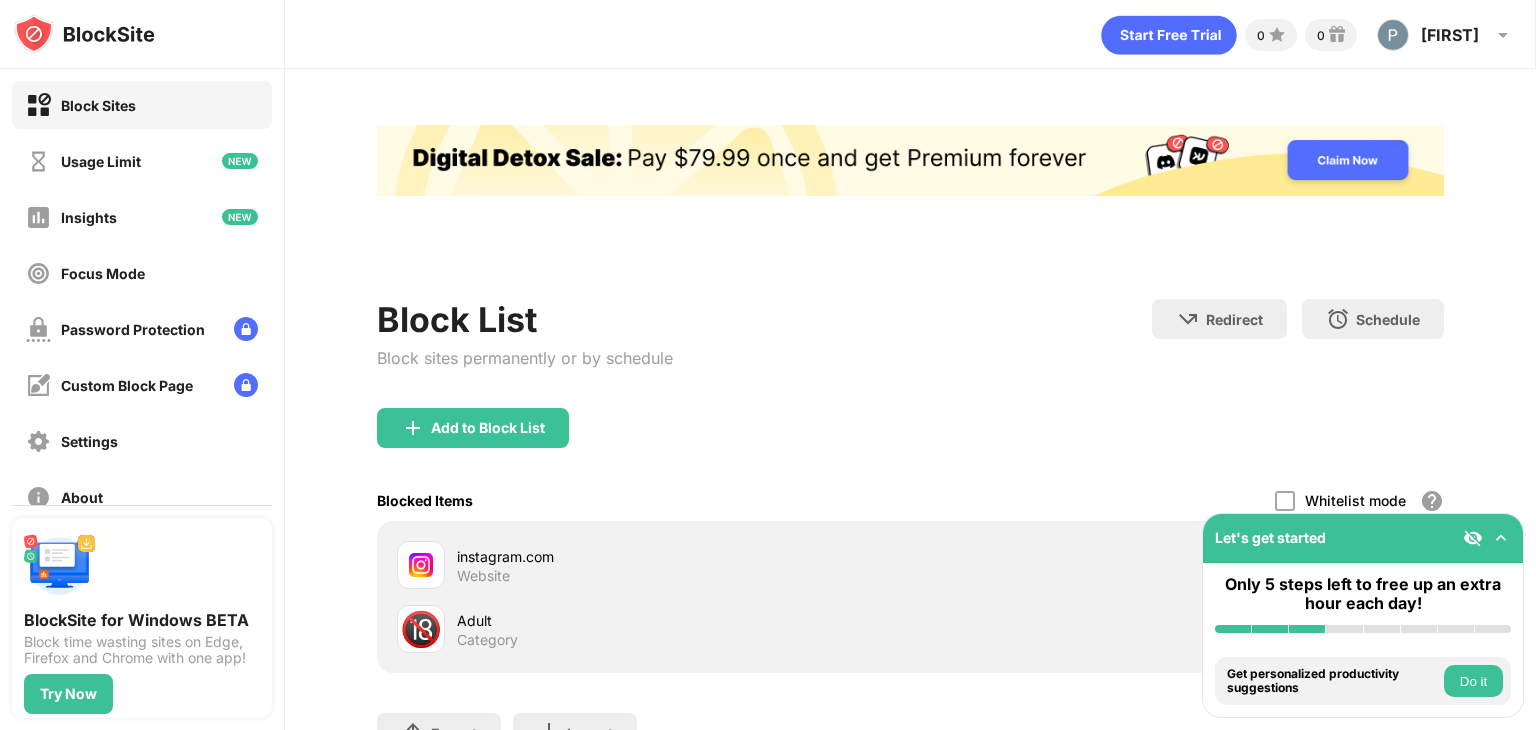 scroll, scrollTop: 0, scrollLeft: 0, axis: both 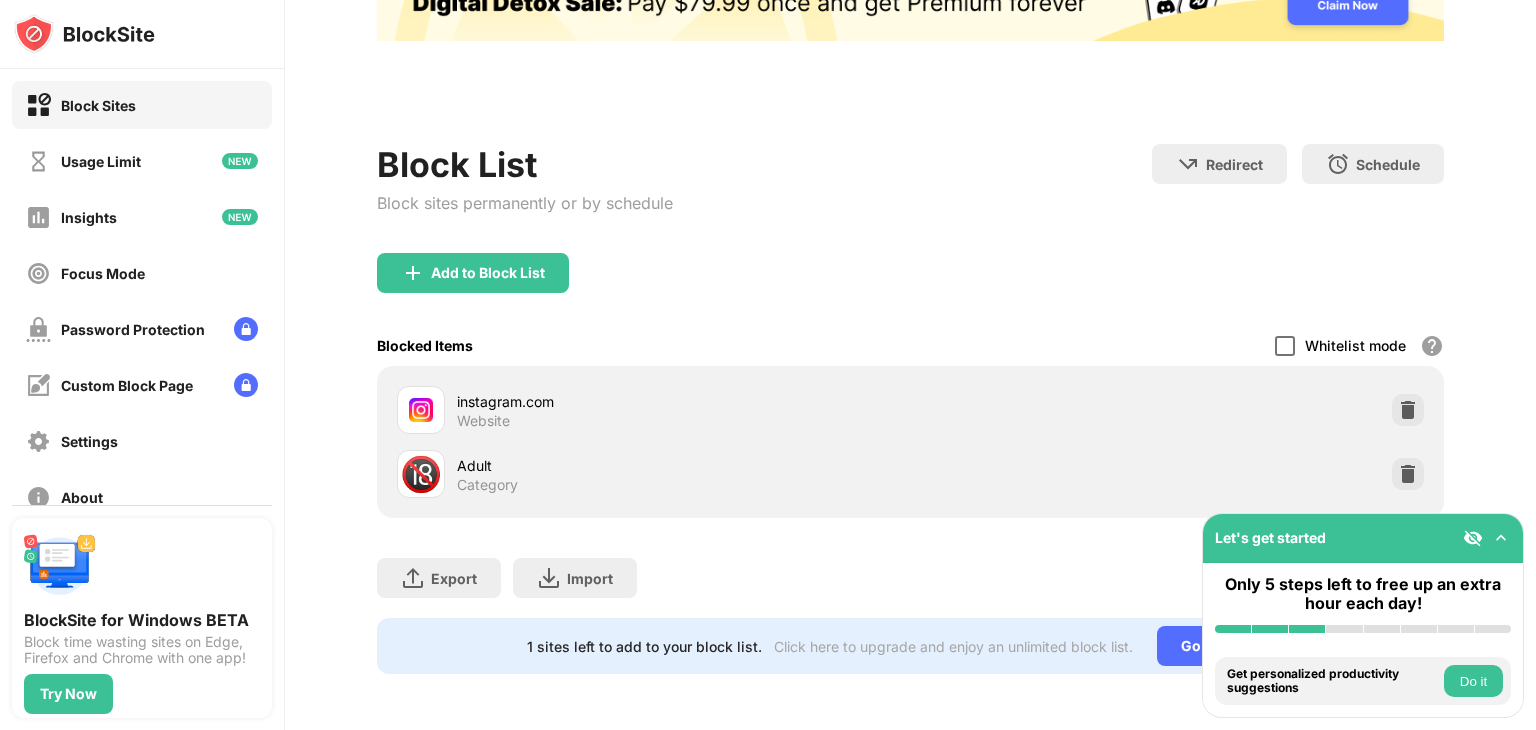 click at bounding box center [1285, 346] 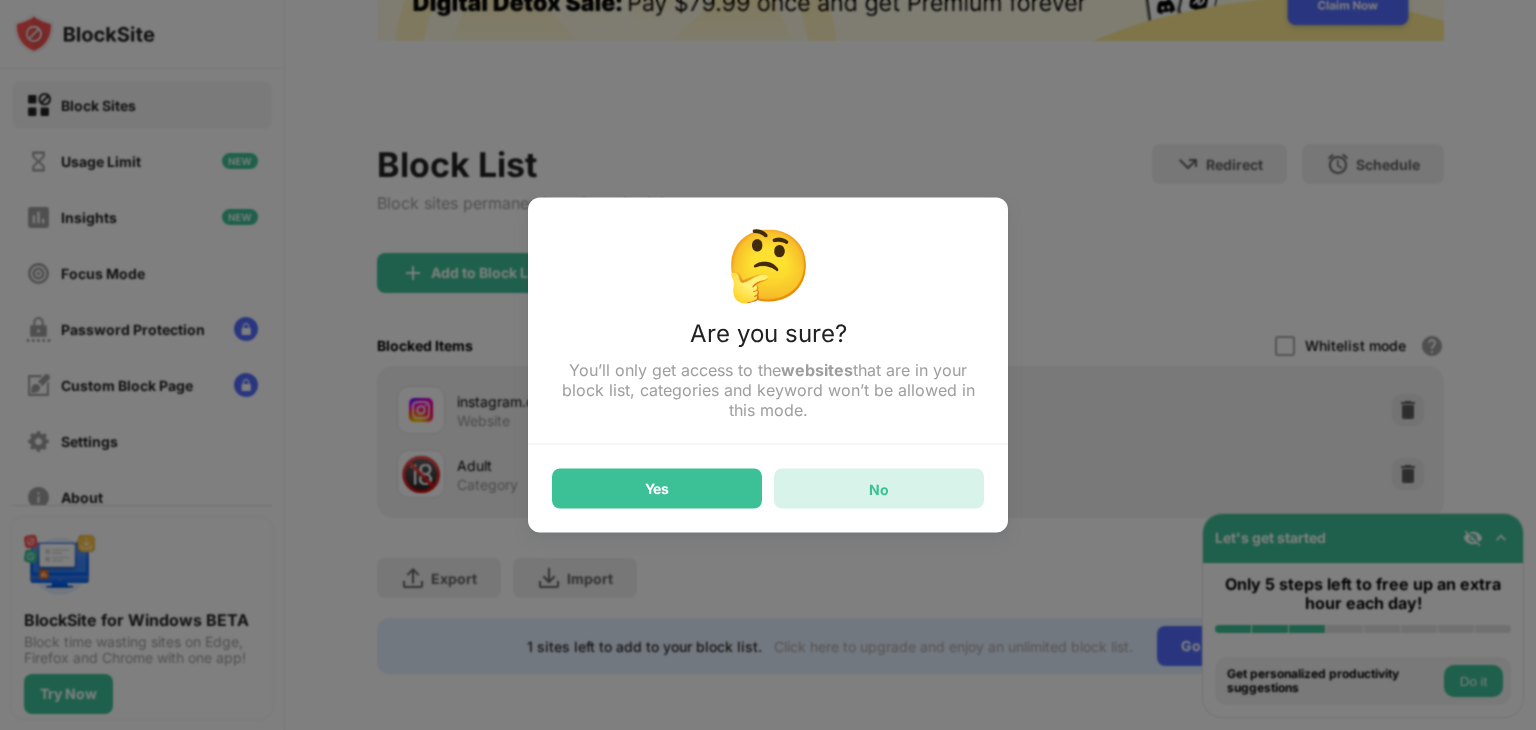 click on "No" at bounding box center (879, 489) 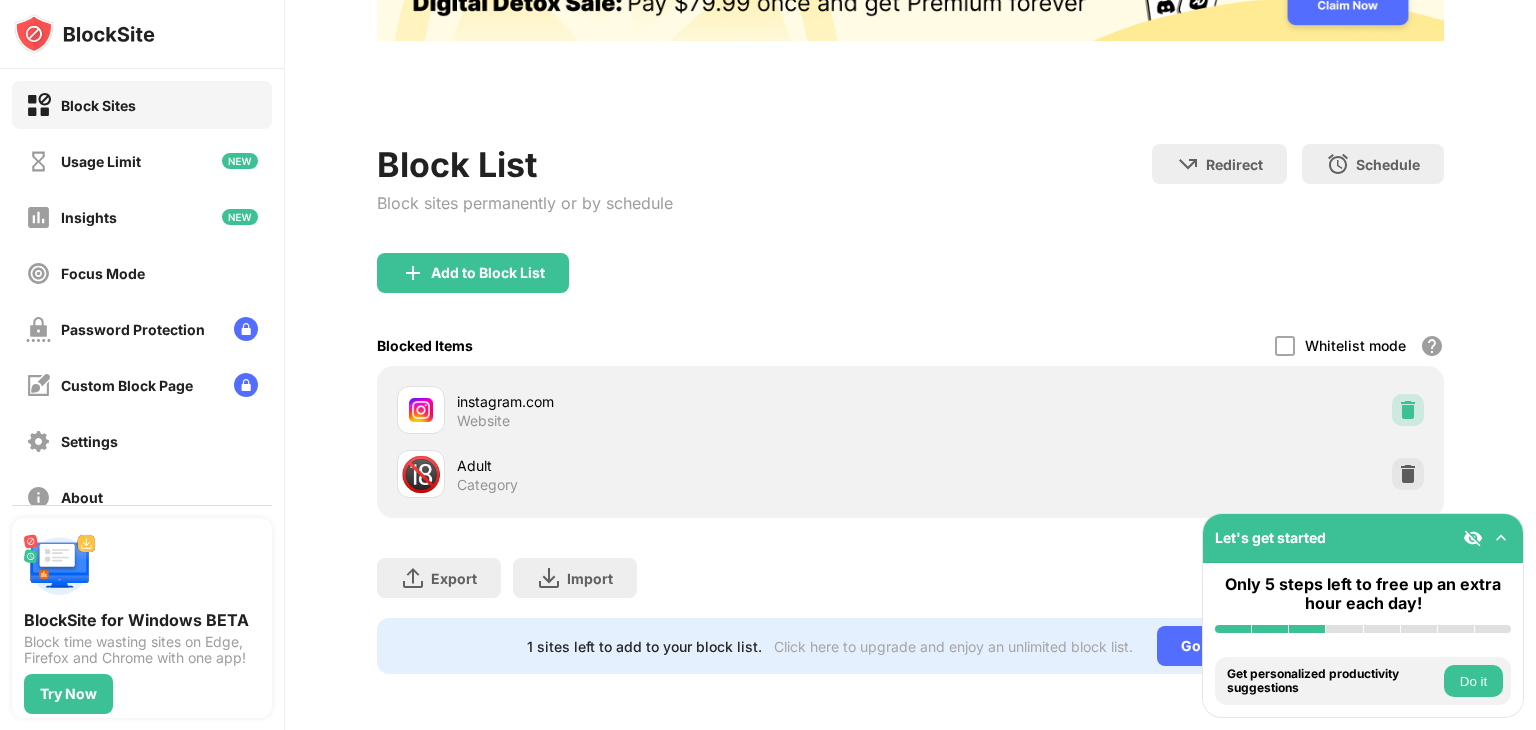 click at bounding box center [1408, 410] 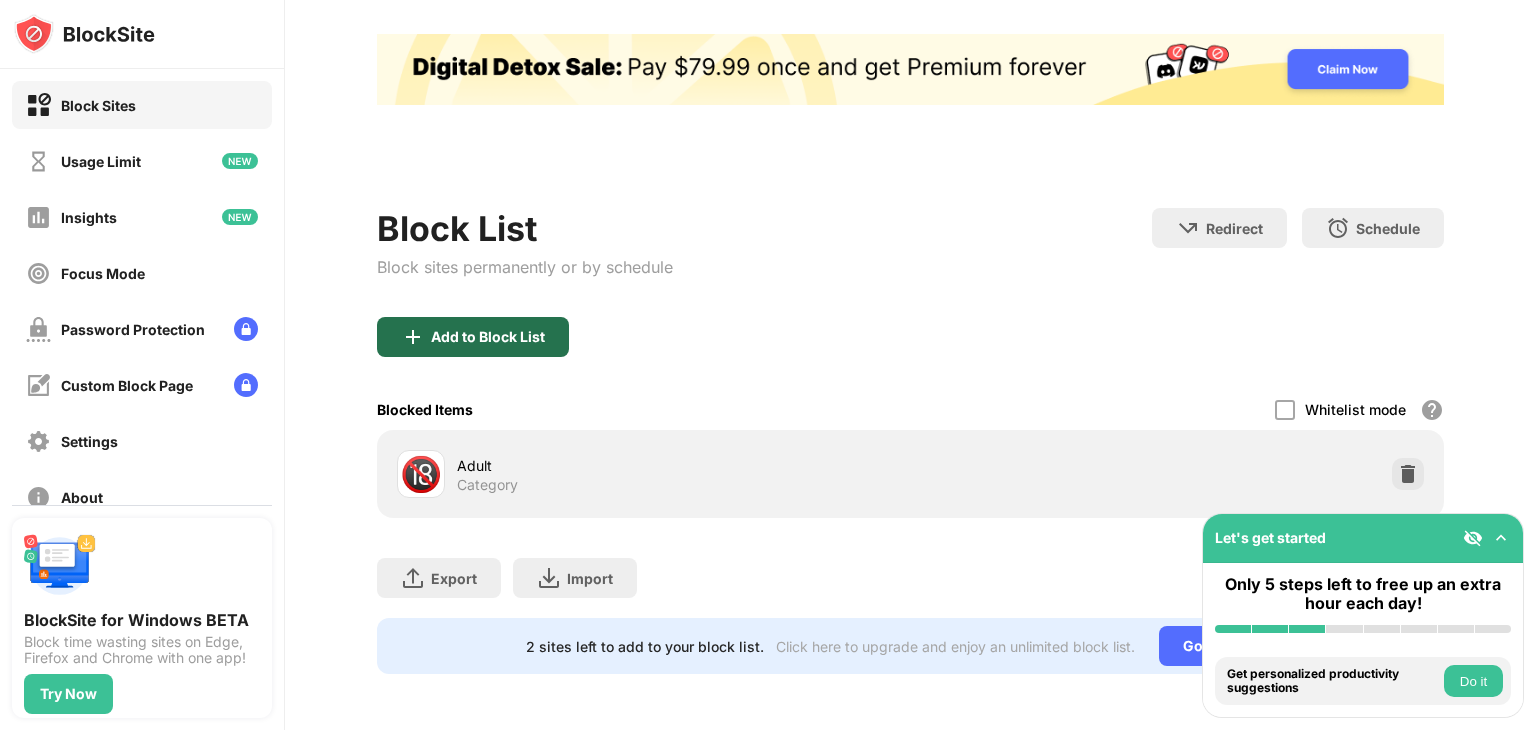 click on "Add to Block List" at bounding box center [473, 337] 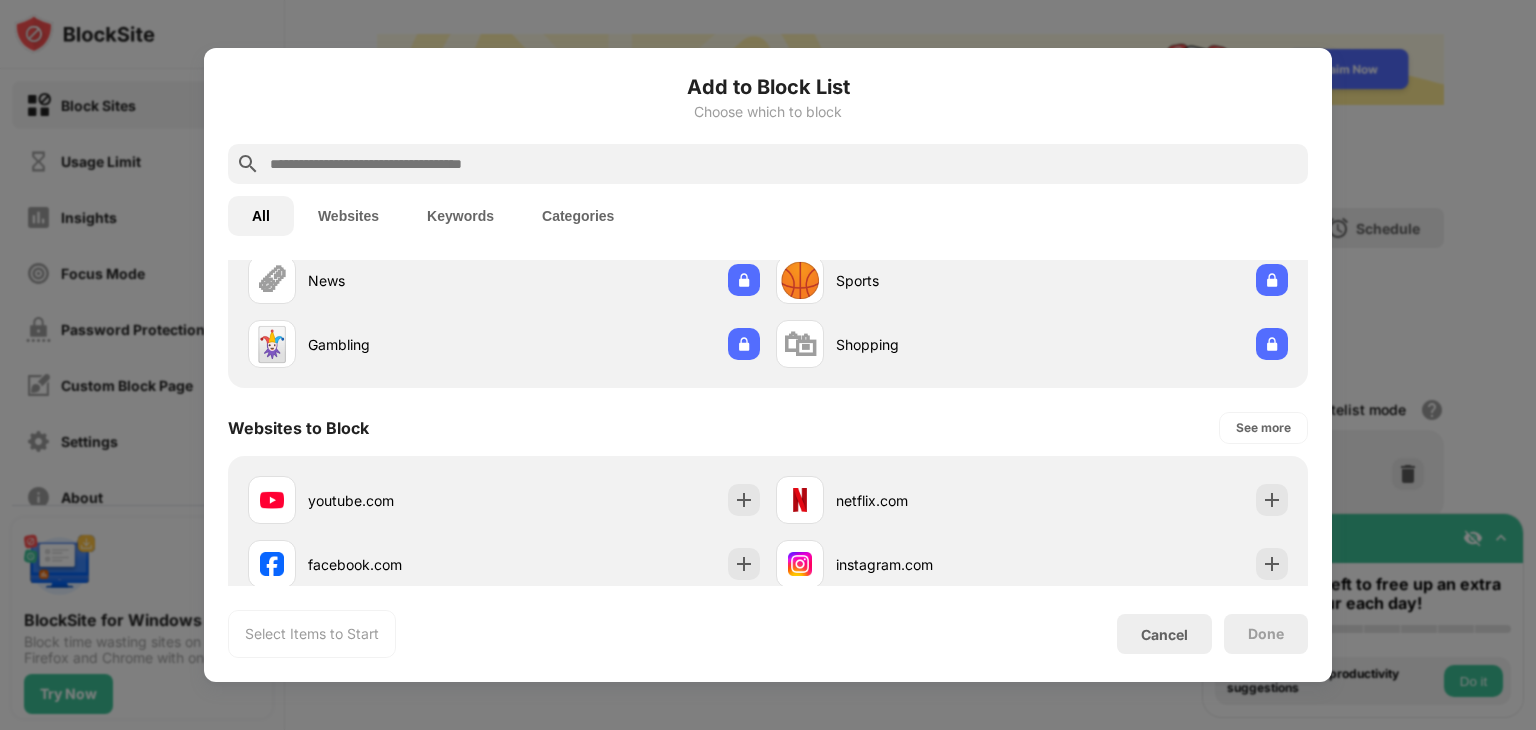 scroll, scrollTop: 296, scrollLeft: 0, axis: vertical 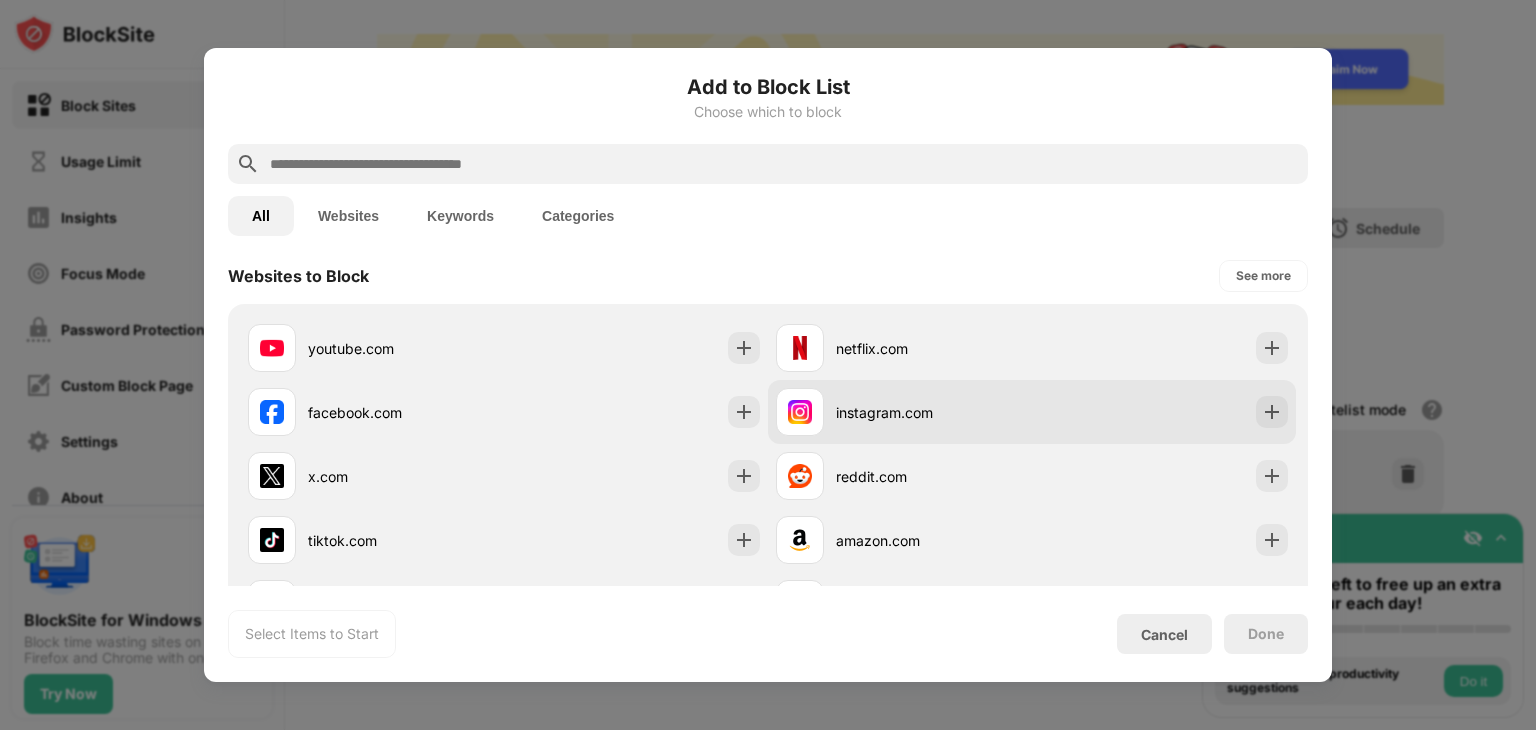 click on "instagram.com" at bounding box center [1032, 412] 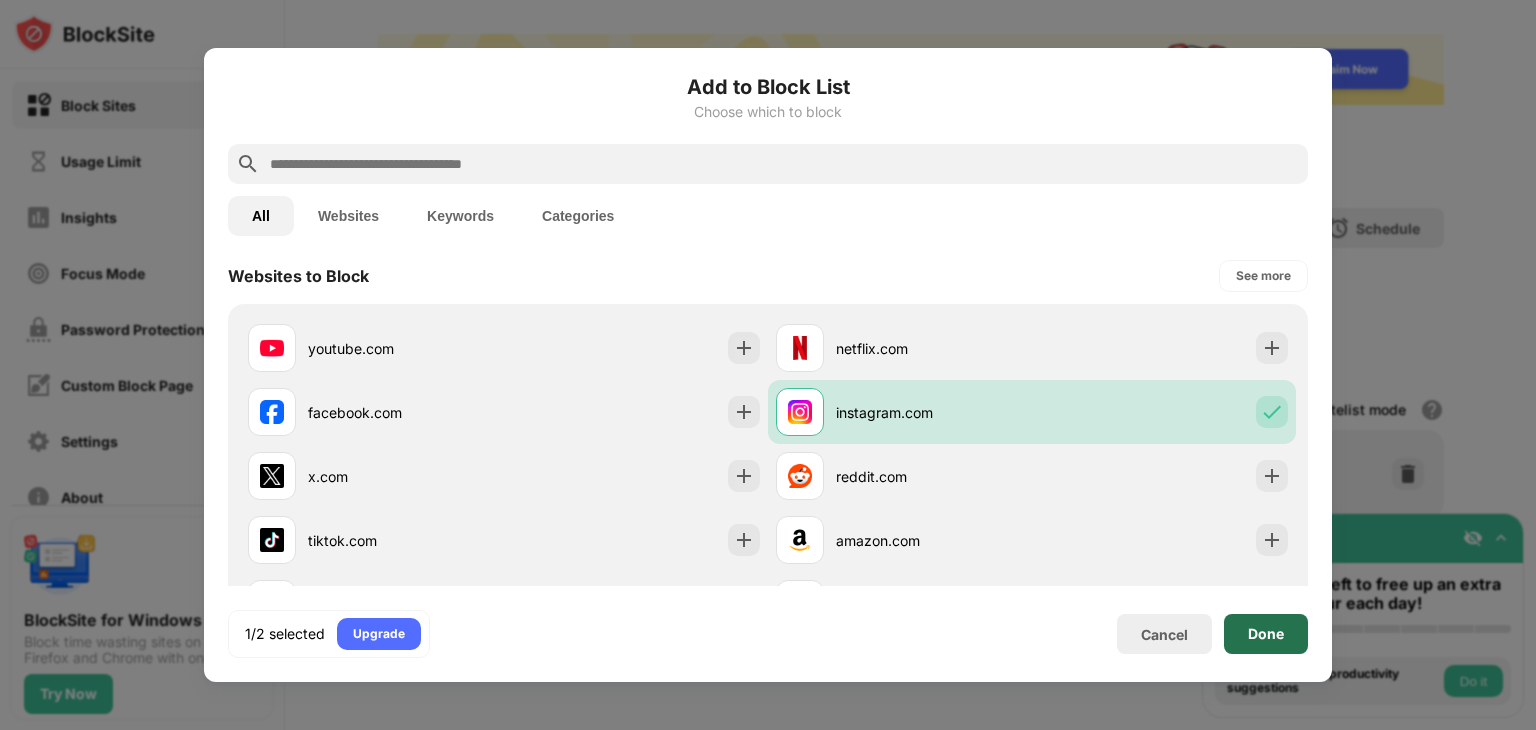 click on "Done" at bounding box center (1266, 634) 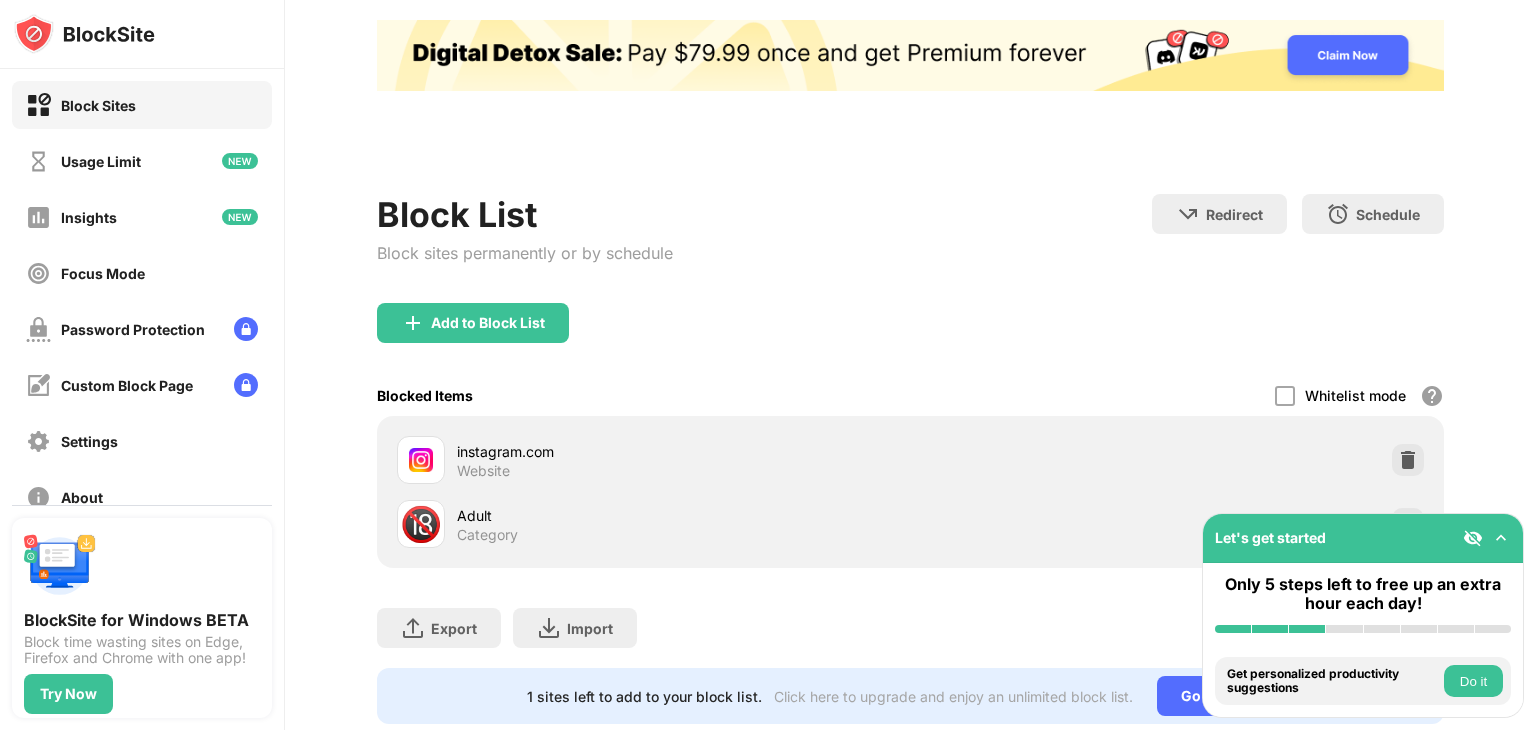 scroll, scrollTop: 169, scrollLeft: 0, axis: vertical 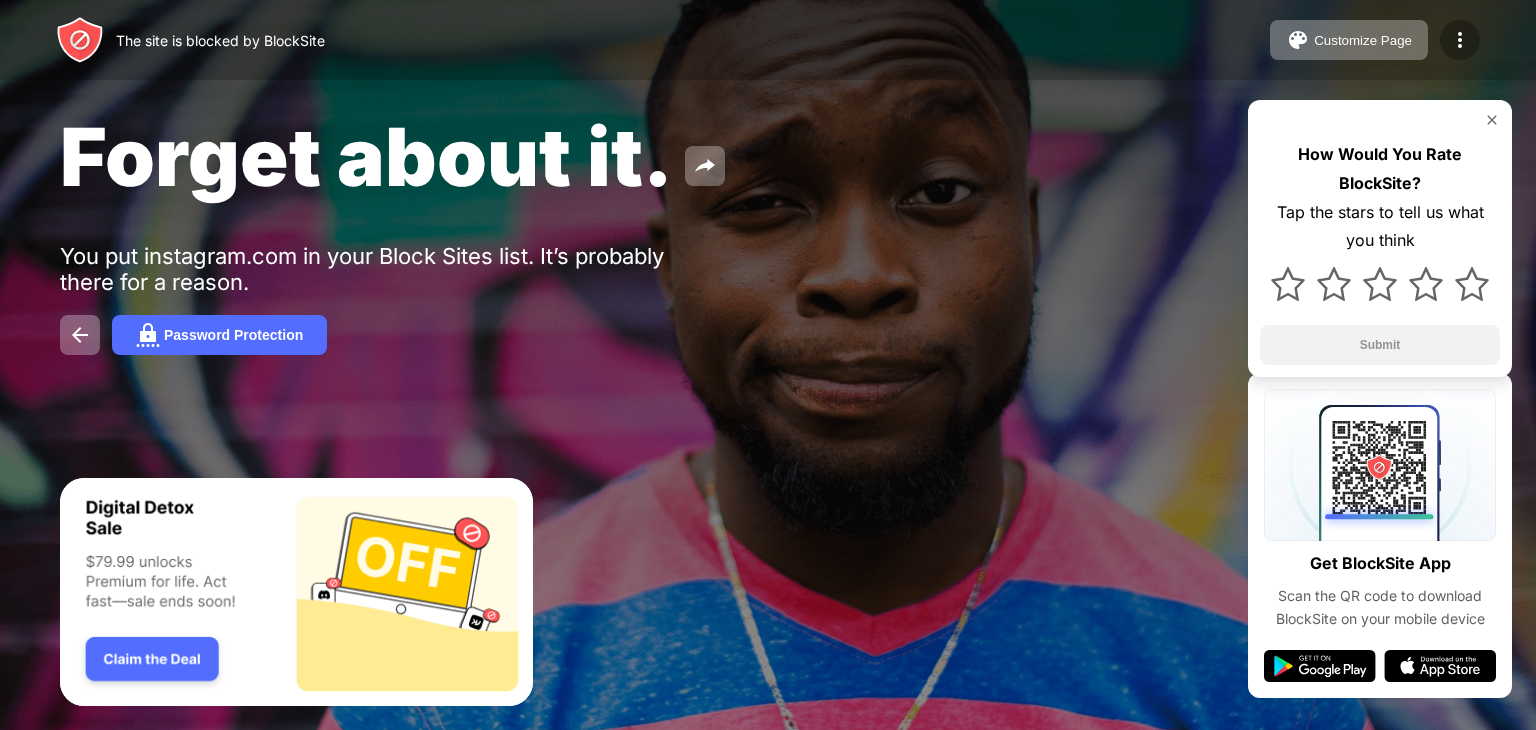 click at bounding box center [1460, 40] 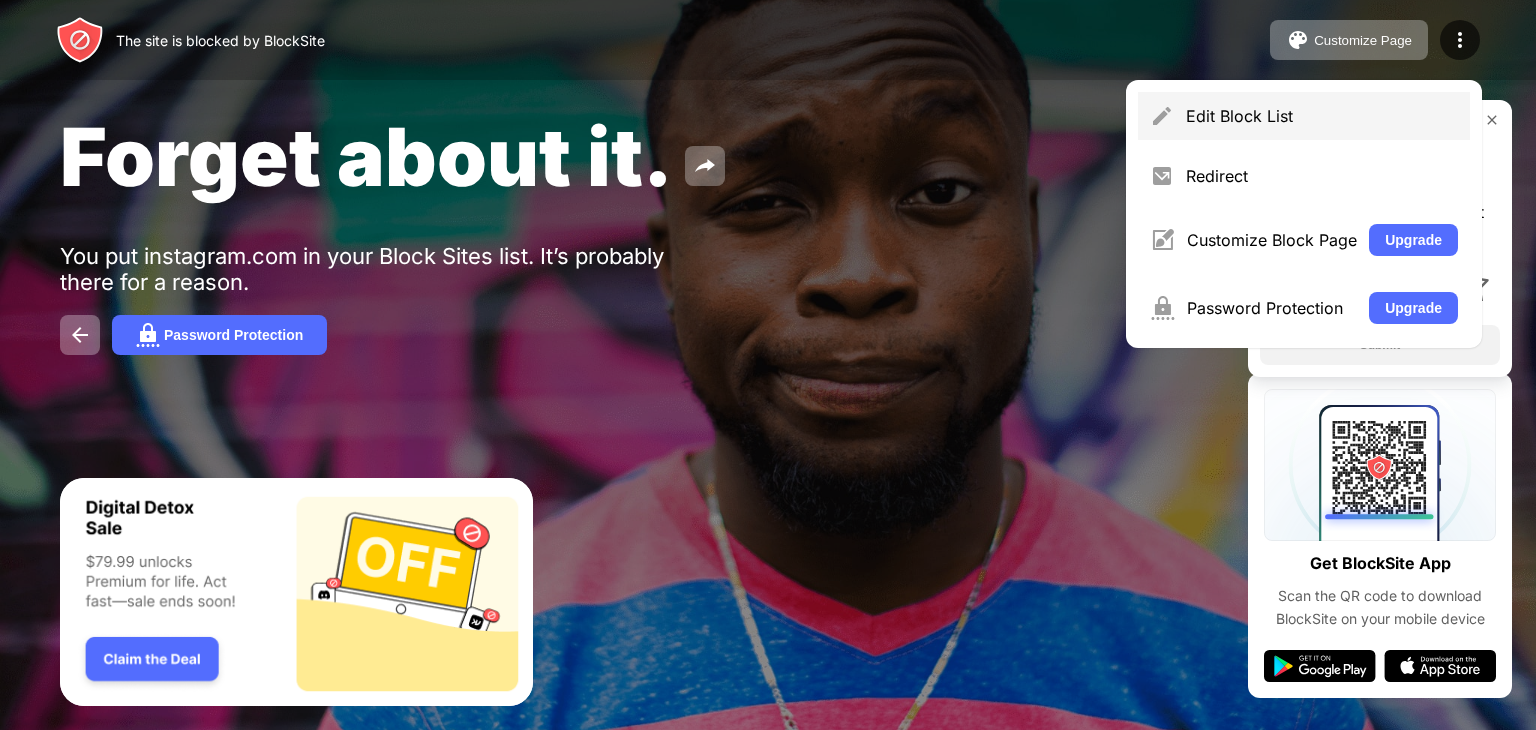 click on "Edit Block List" at bounding box center [1322, 116] 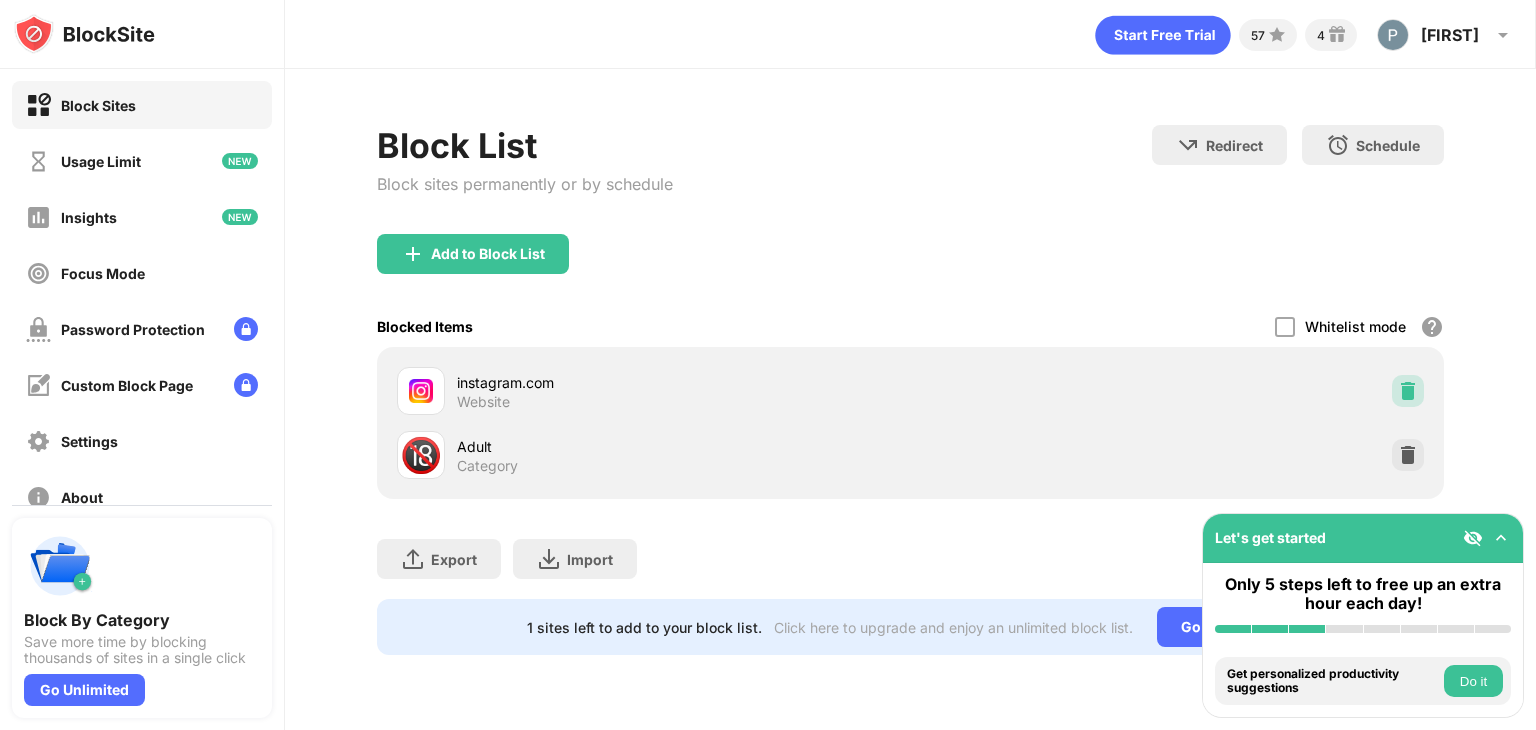 click at bounding box center (1408, 391) 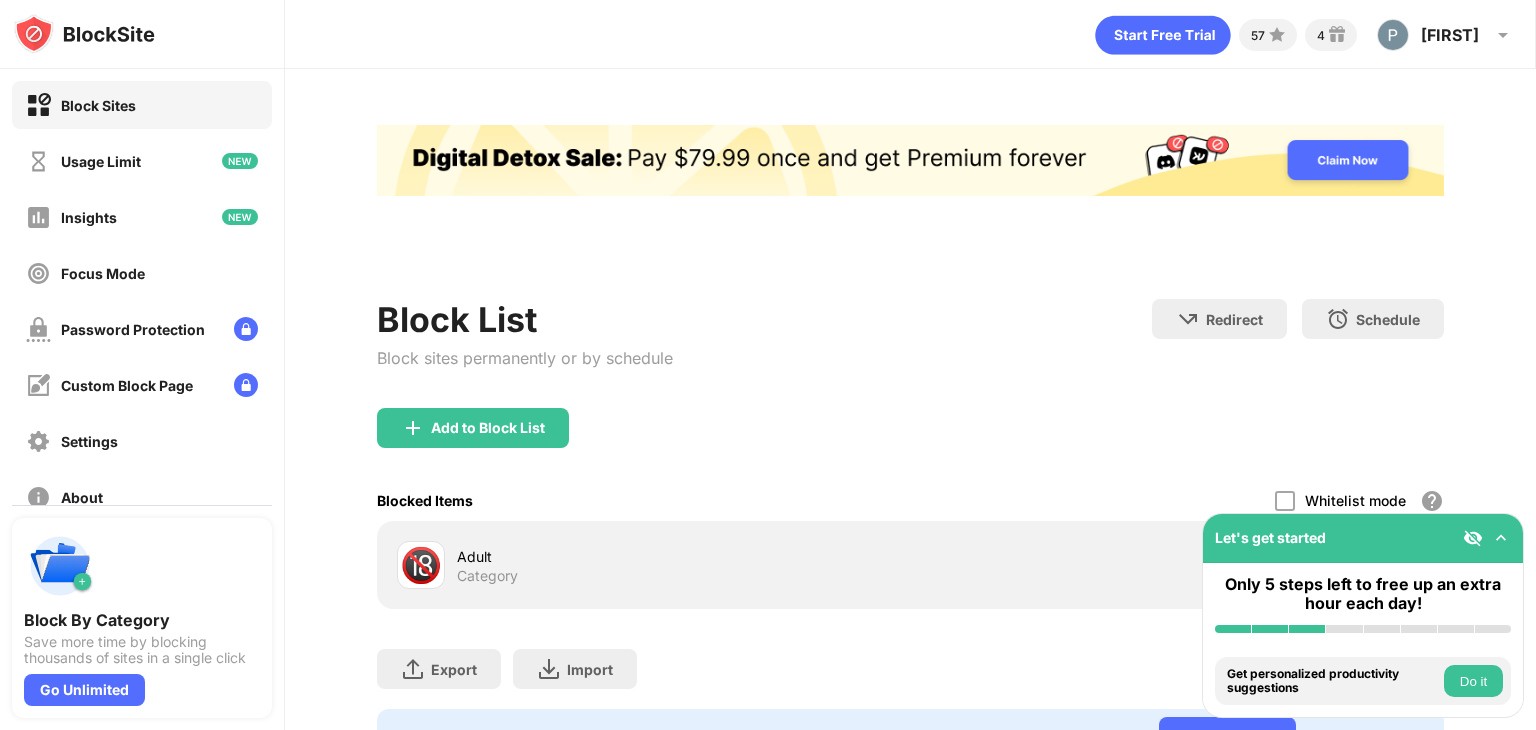 scroll, scrollTop: 0, scrollLeft: 0, axis: both 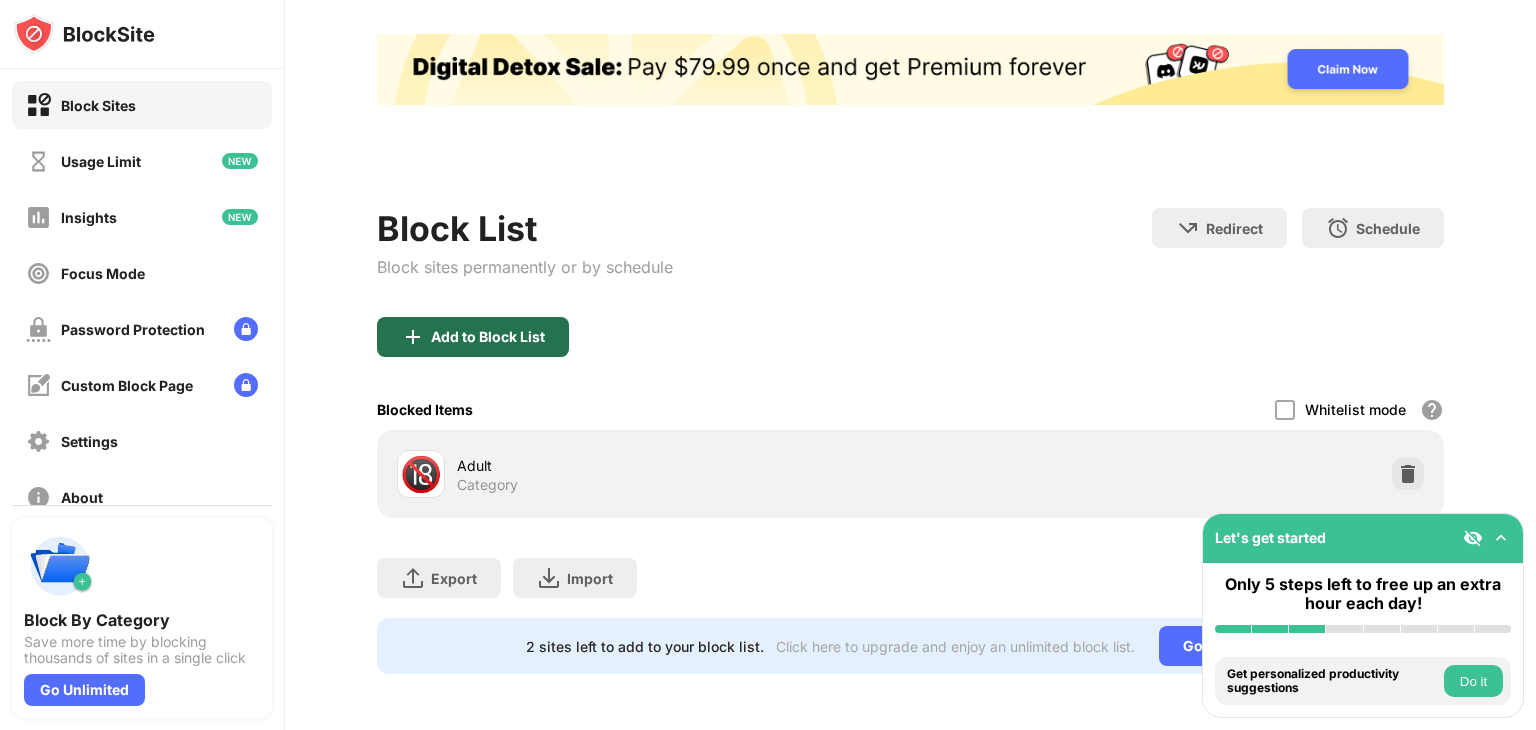 click on "Add to Block List" at bounding box center (488, 337) 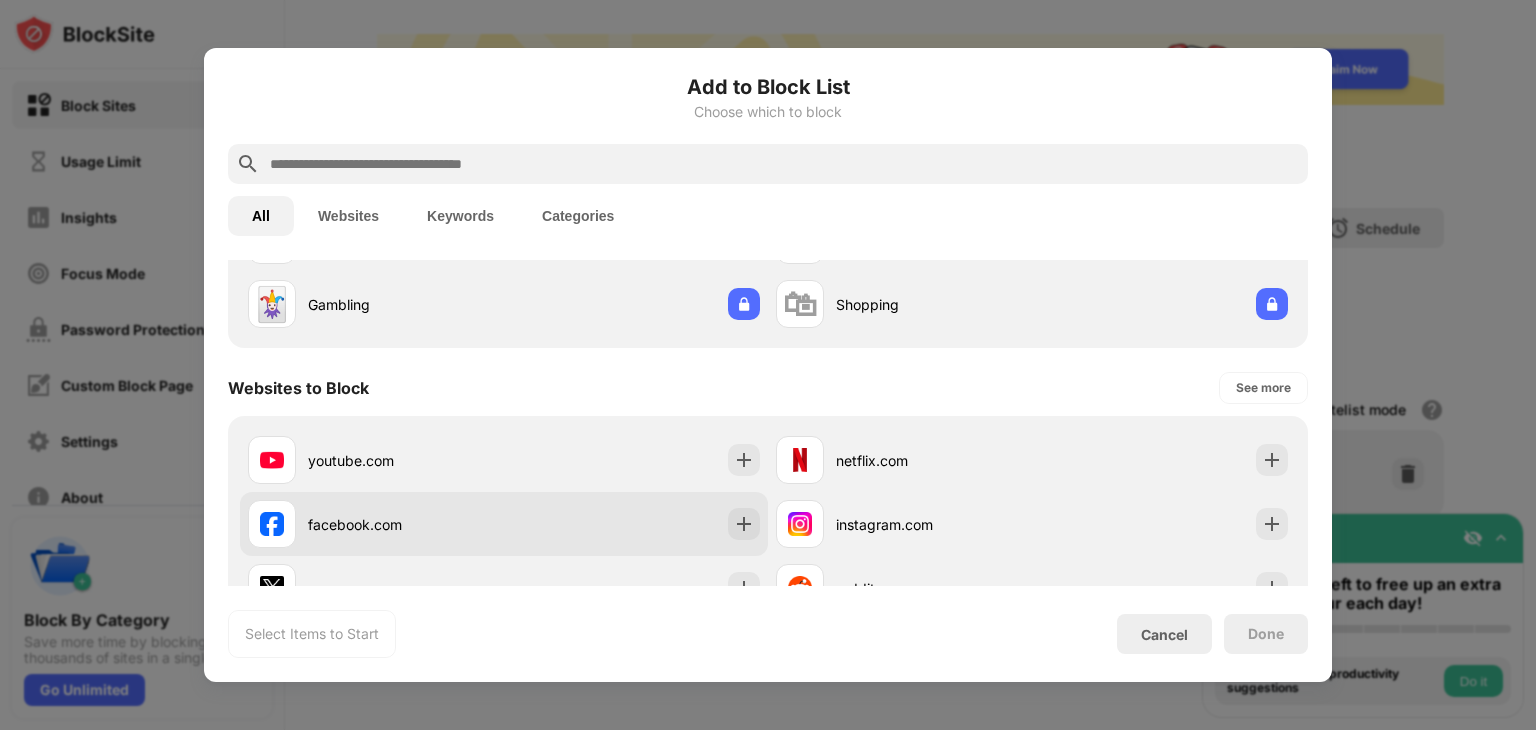 scroll, scrollTop: 248, scrollLeft: 0, axis: vertical 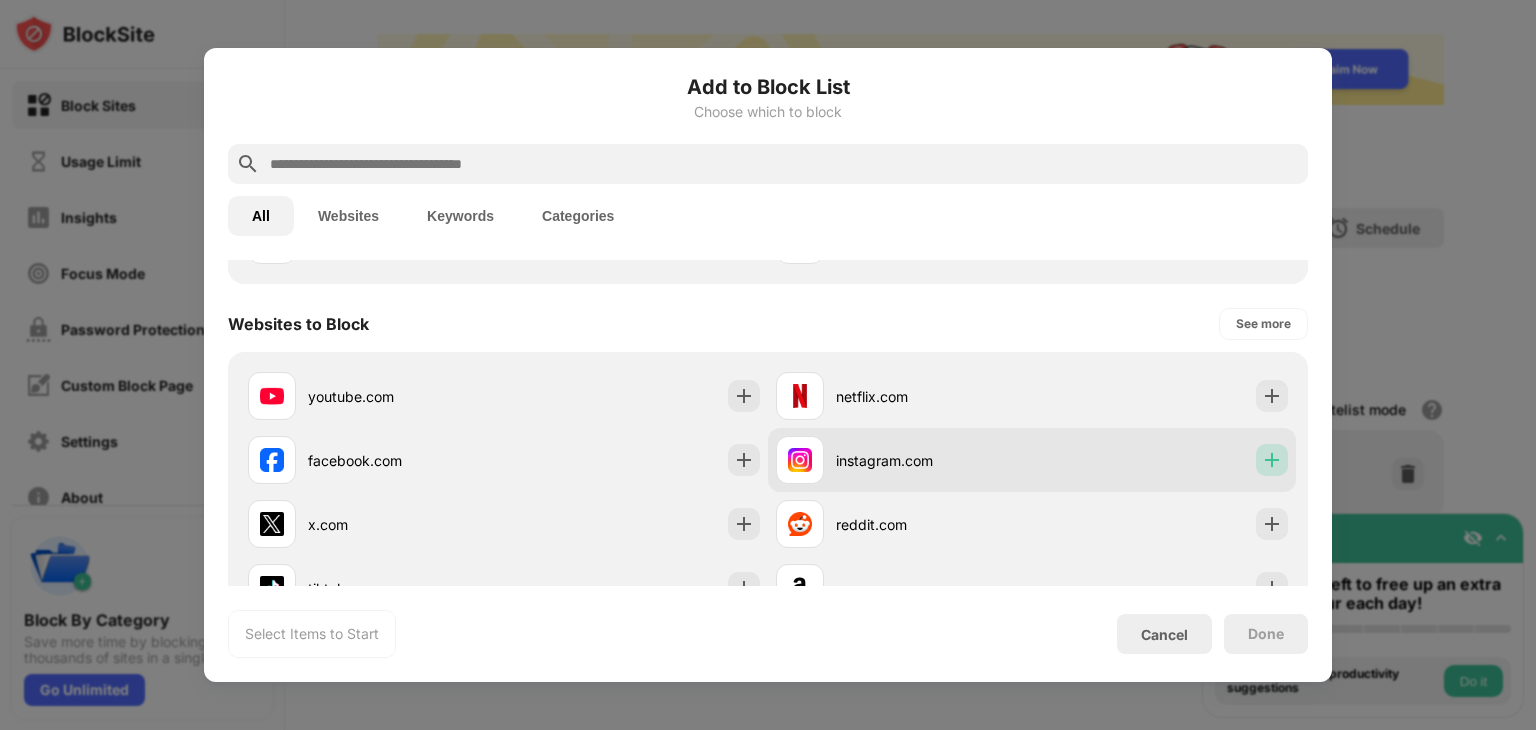 click at bounding box center (1272, 460) 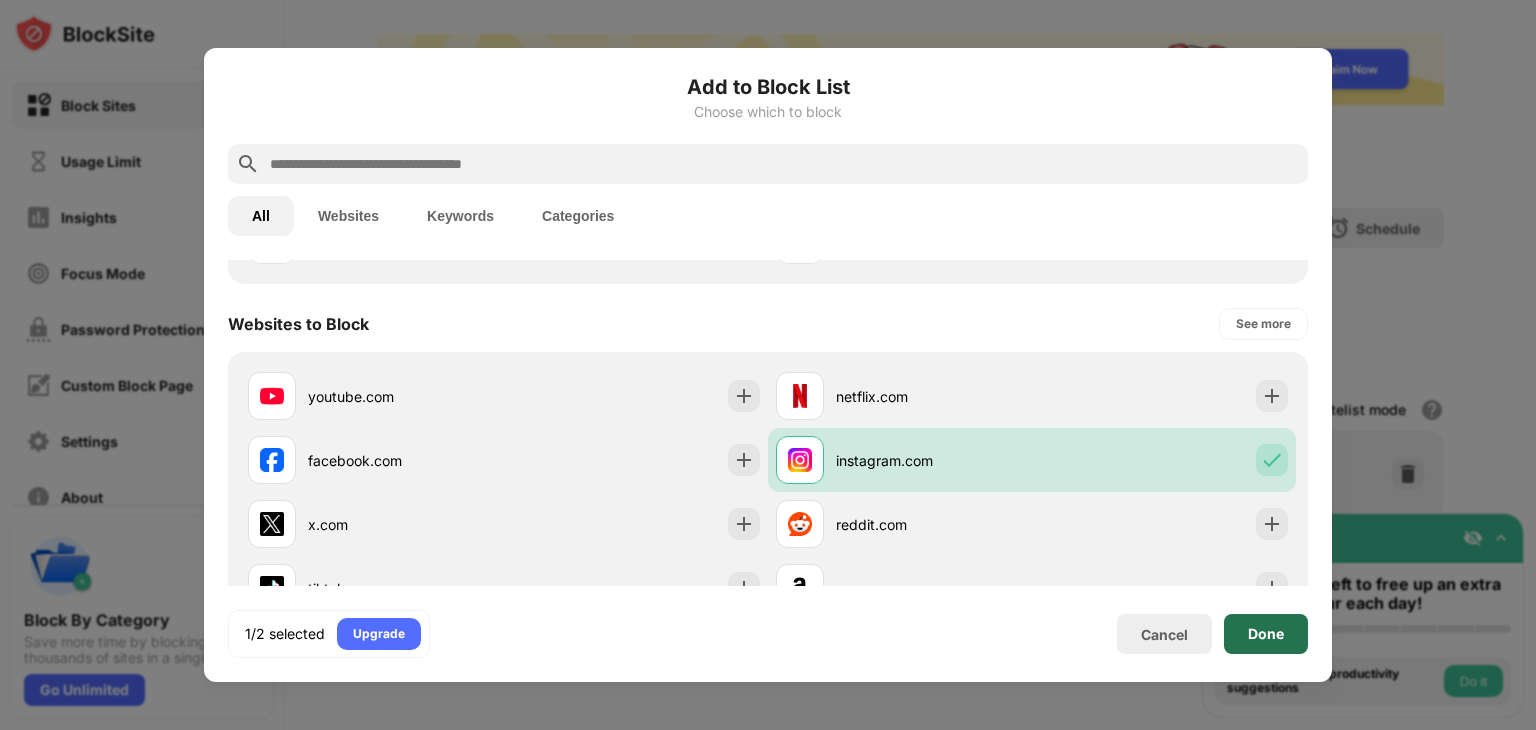 click on "Done" at bounding box center [1266, 634] 